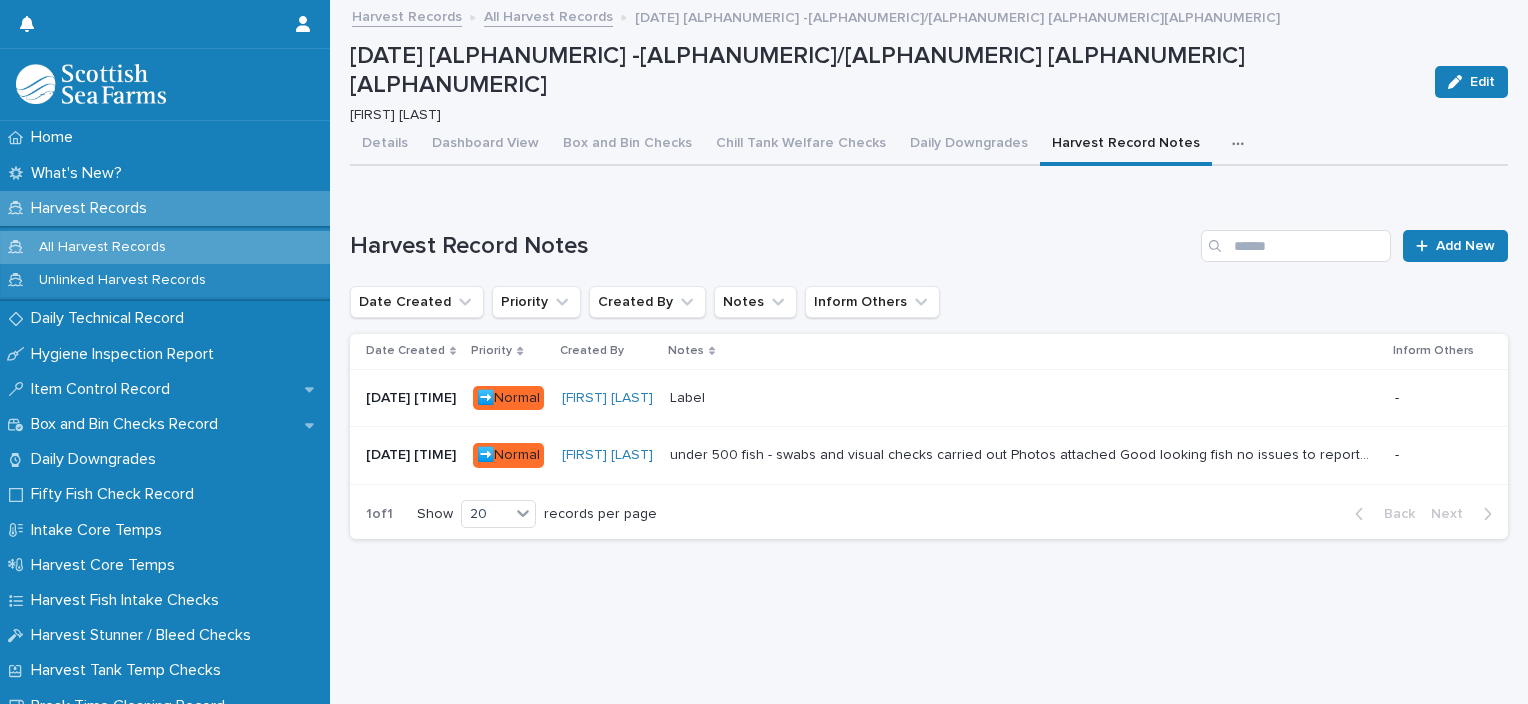 scroll, scrollTop: 0, scrollLeft: 0, axis: both 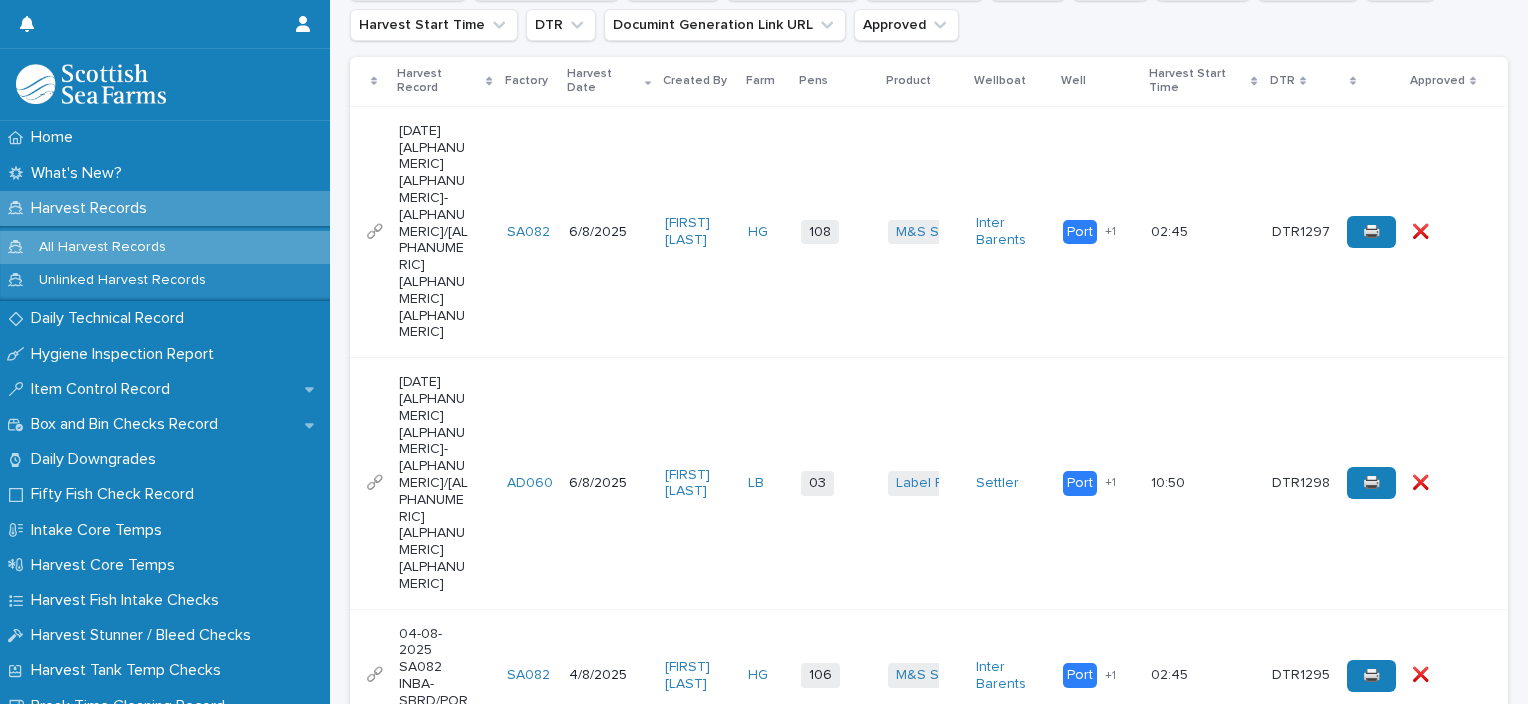 click on "Label Rouge   + 0" at bounding box center (923, 483) 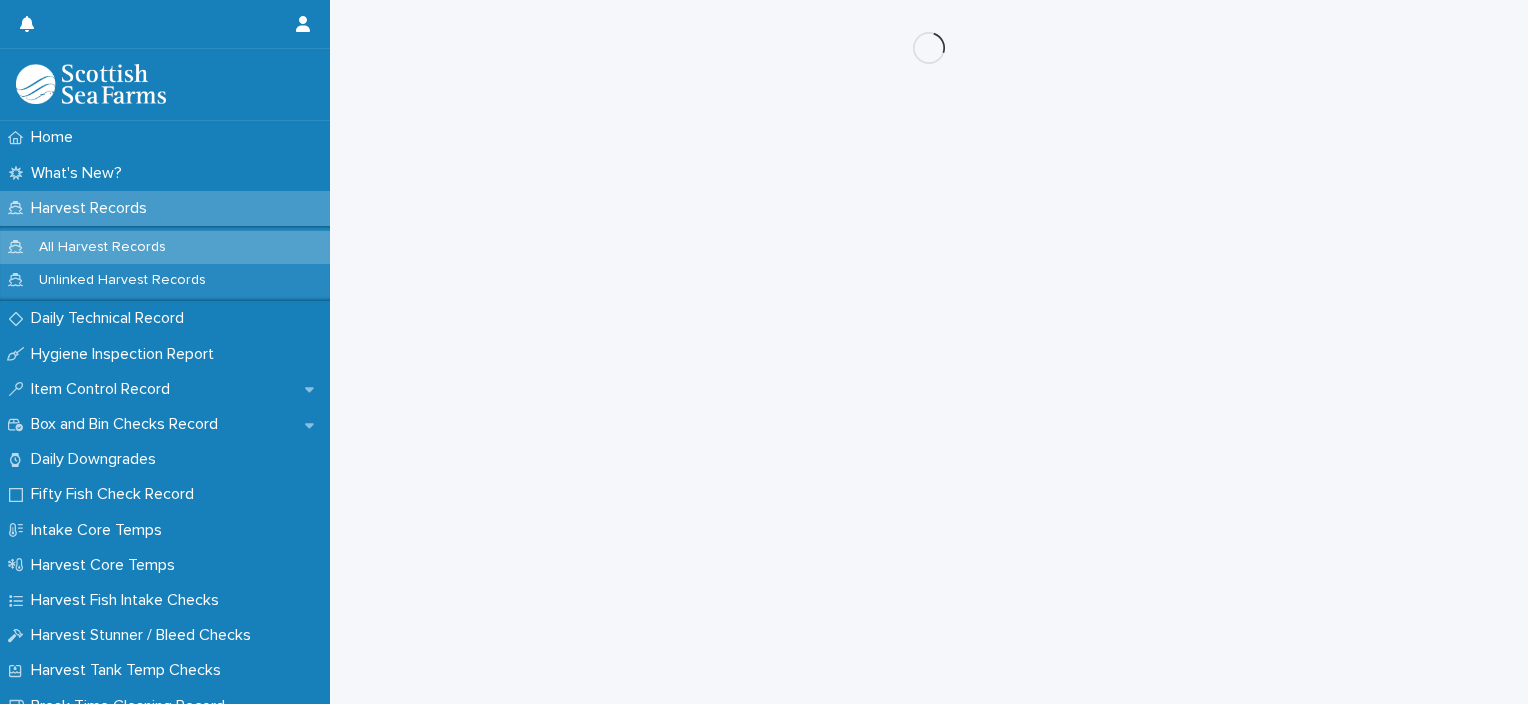 scroll, scrollTop: 0, scrollLeft: 0, axis: both 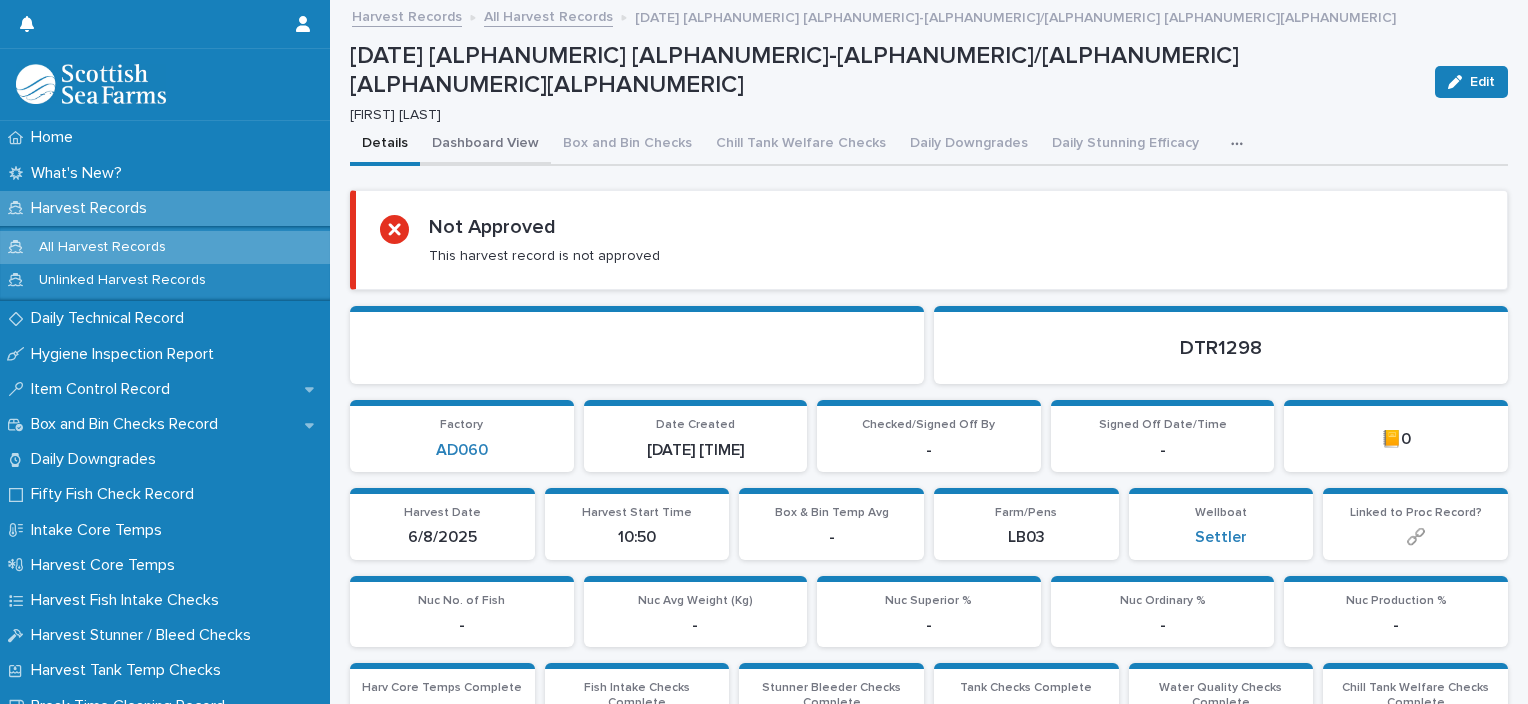 click on "Dashboard View" at bounding box center (485, 145) 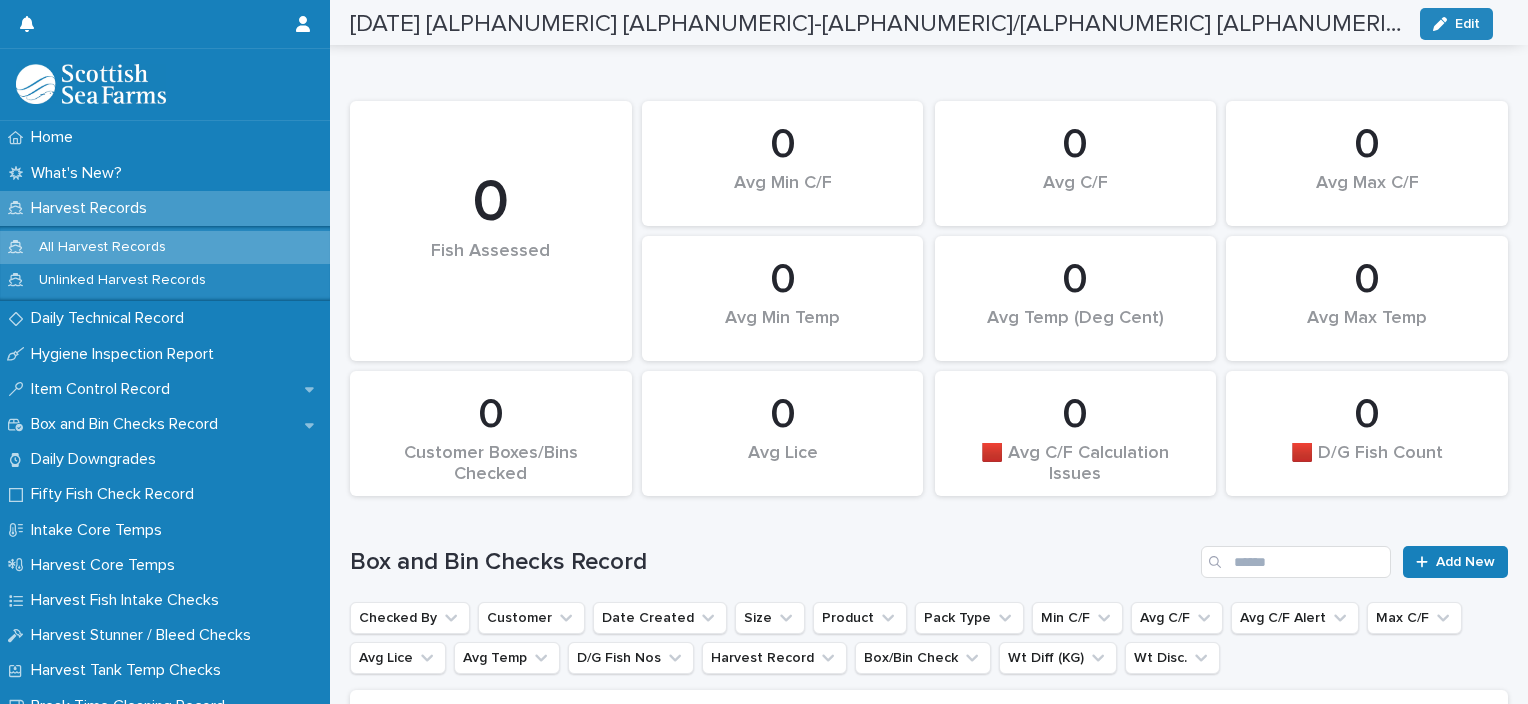 scroll, scrollTop: 0, scrollLeft: 0, axis: both 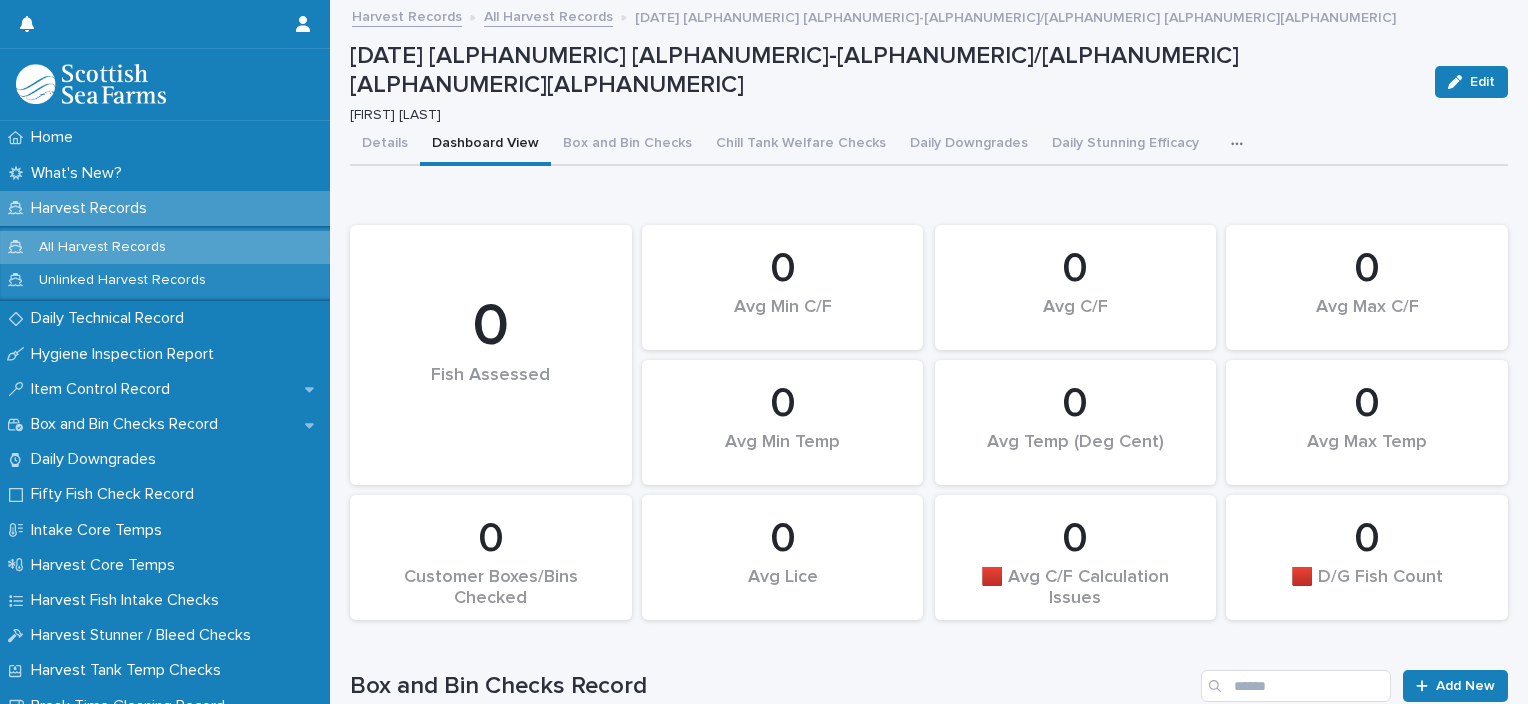 click on "Details" at bounding box center [385, 145] 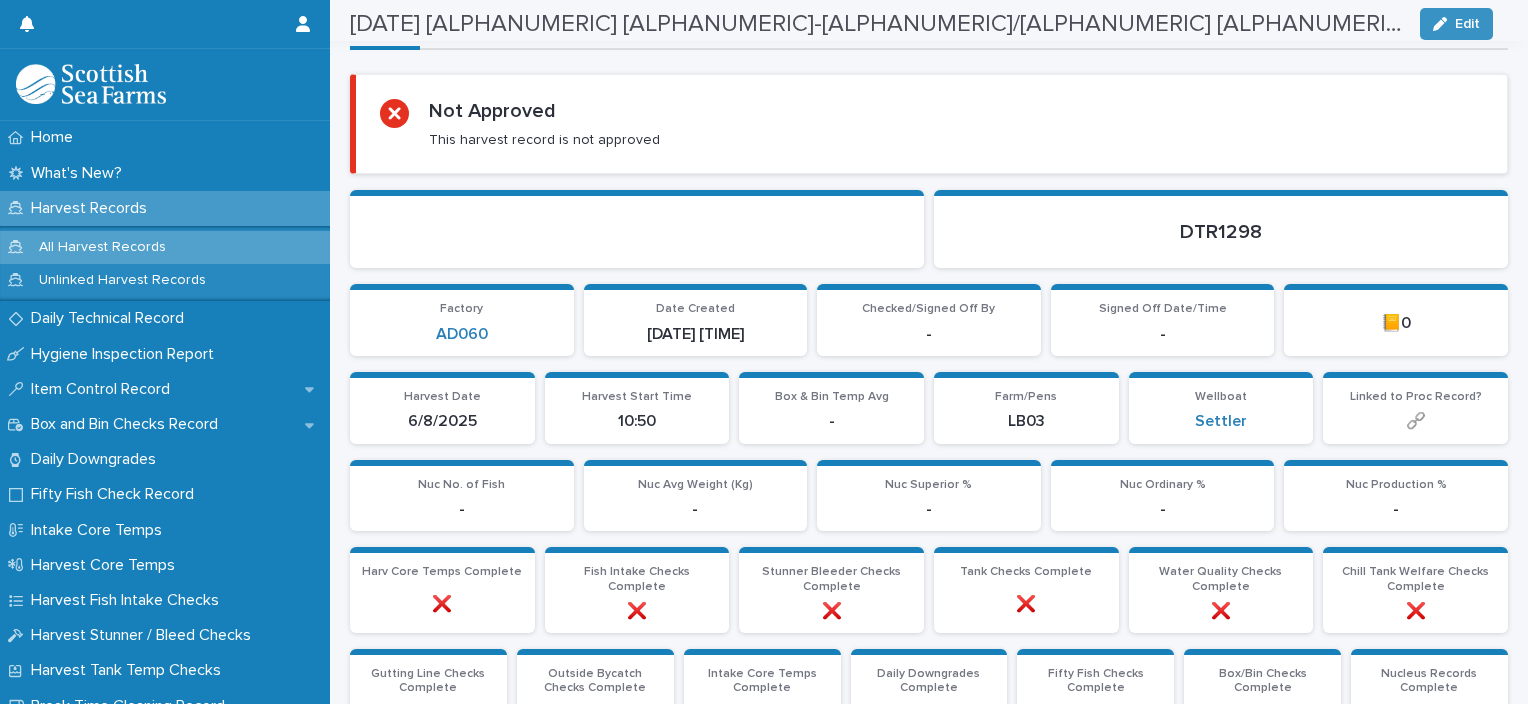 scroll, scrollTop: 41, scrollLeft: 0, axis: vertical 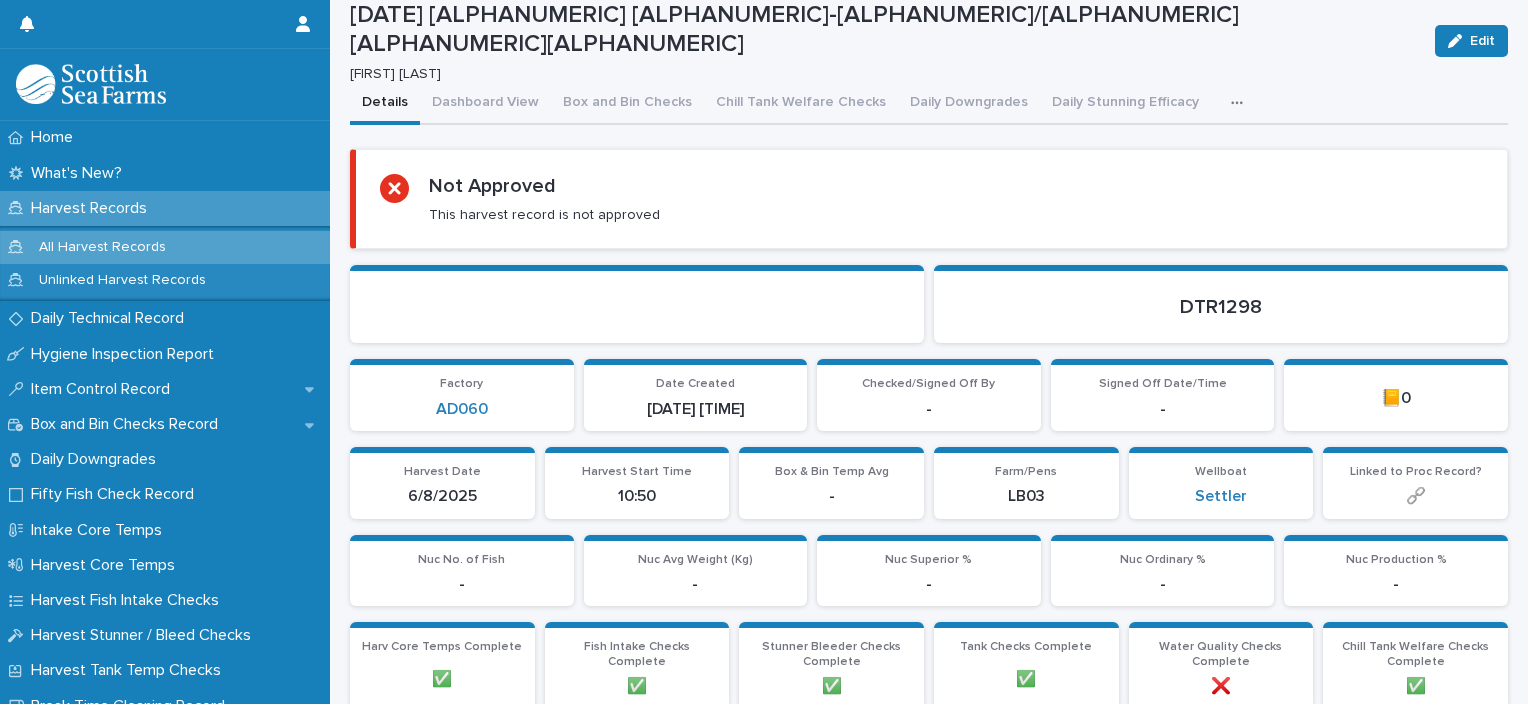 type 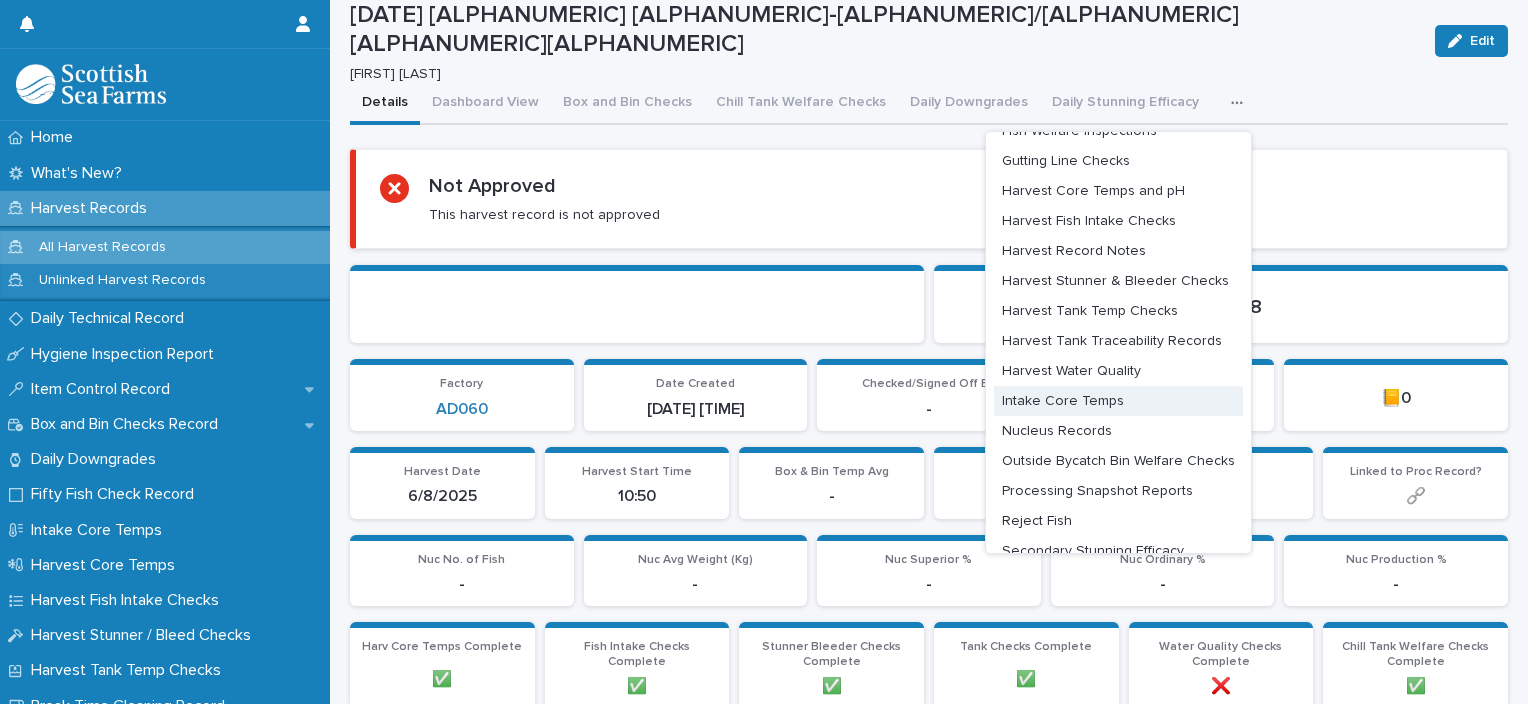 scroll, scrollTop: 100, scrollLeft: 0, axis: vertical 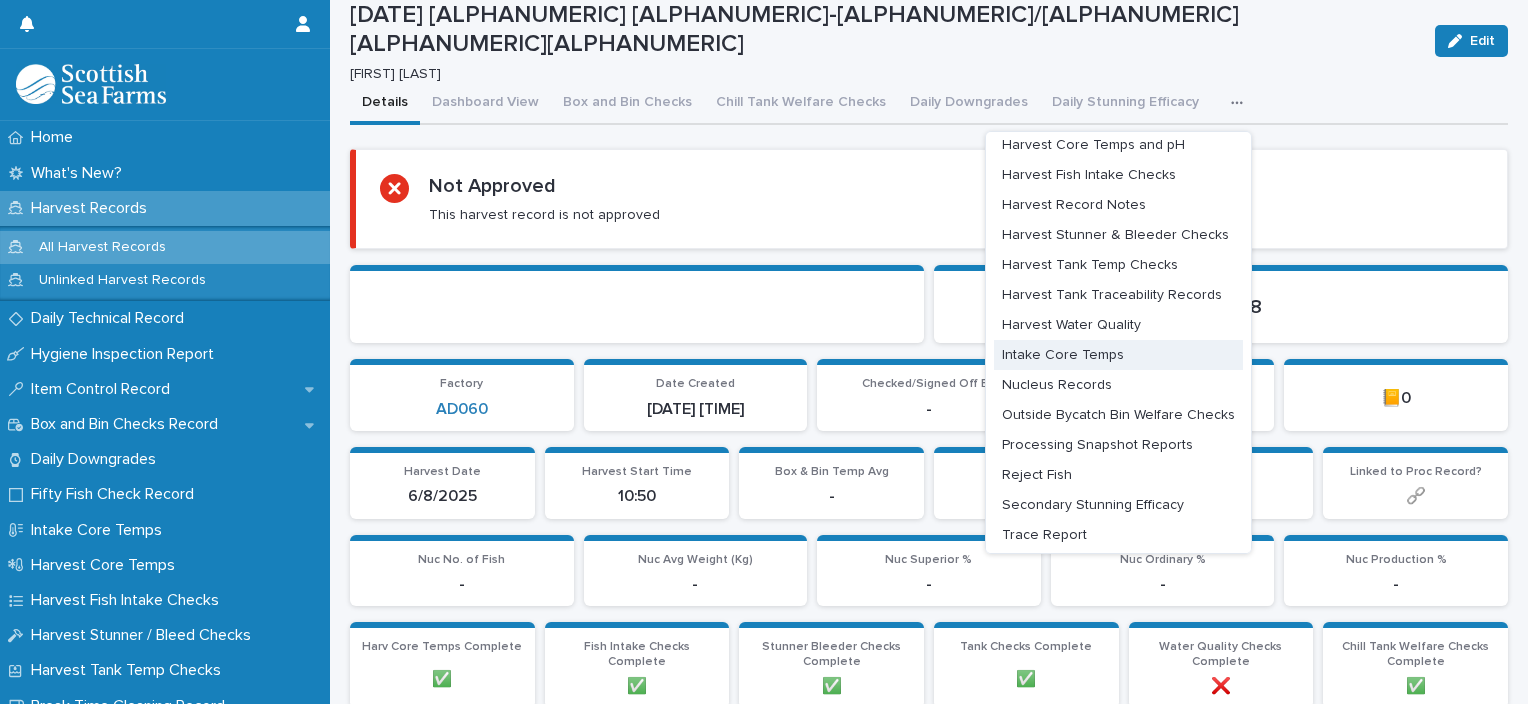 click on "Intake Core Temps" at bounding box center [1118, 355] 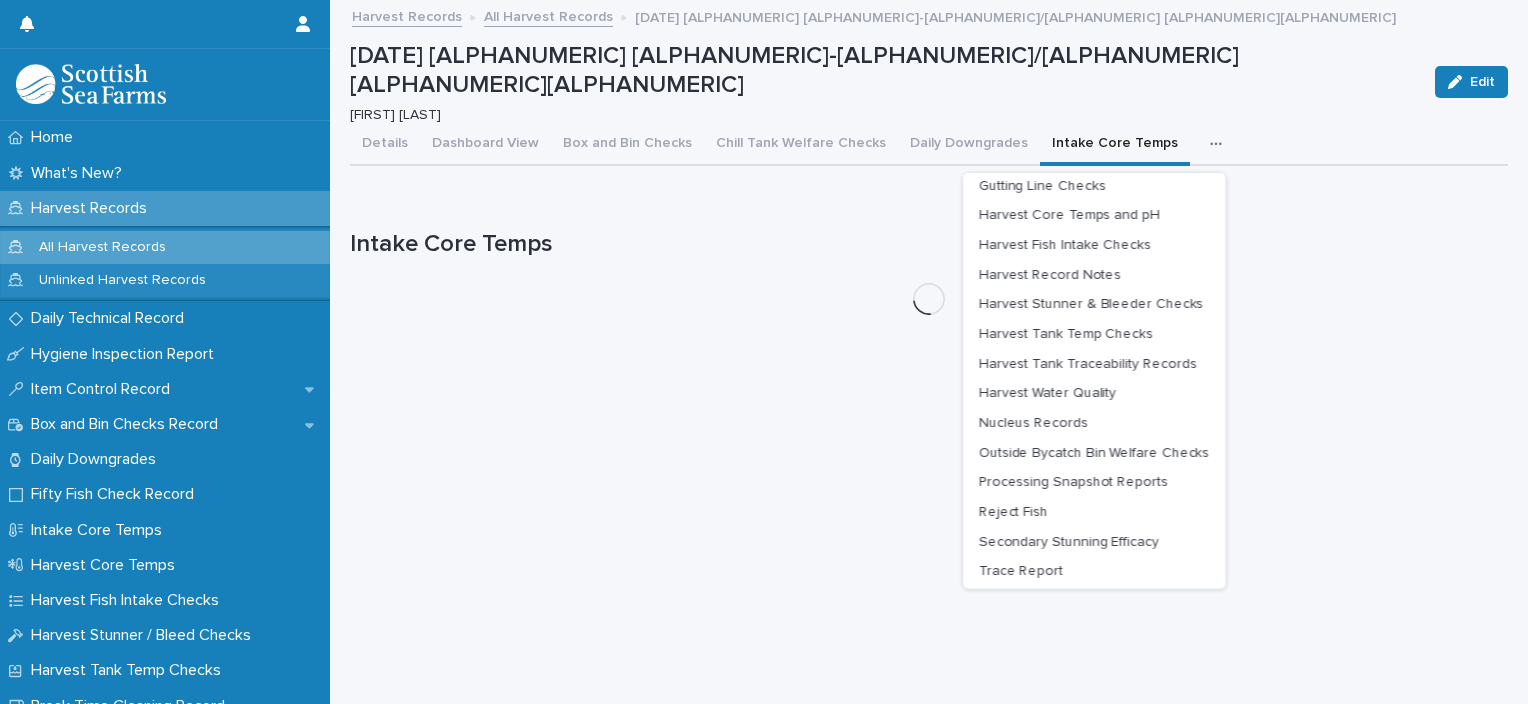scroll, scrollTop: 15, scrollLeft: 0, axis: vertical 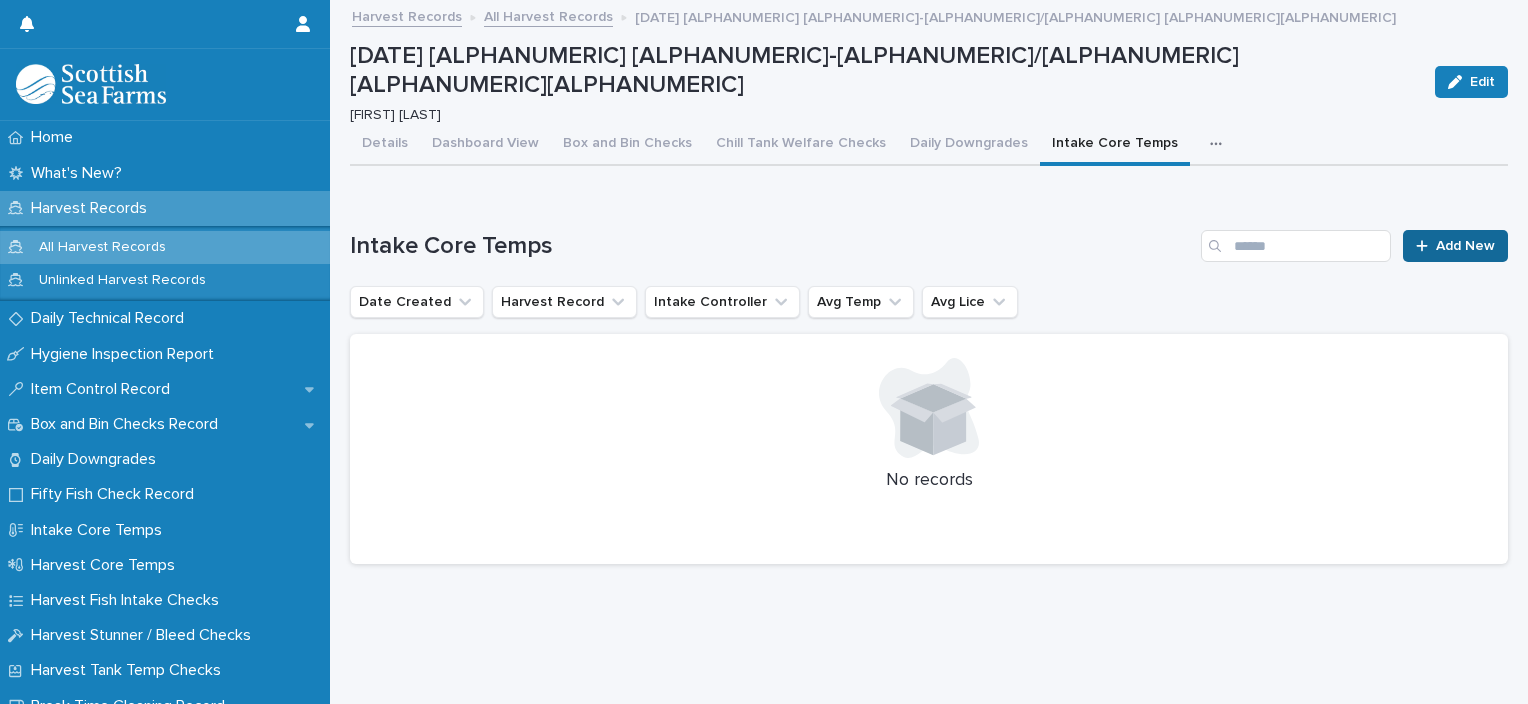 click on "Add New" at bounding box center [1465, 246] 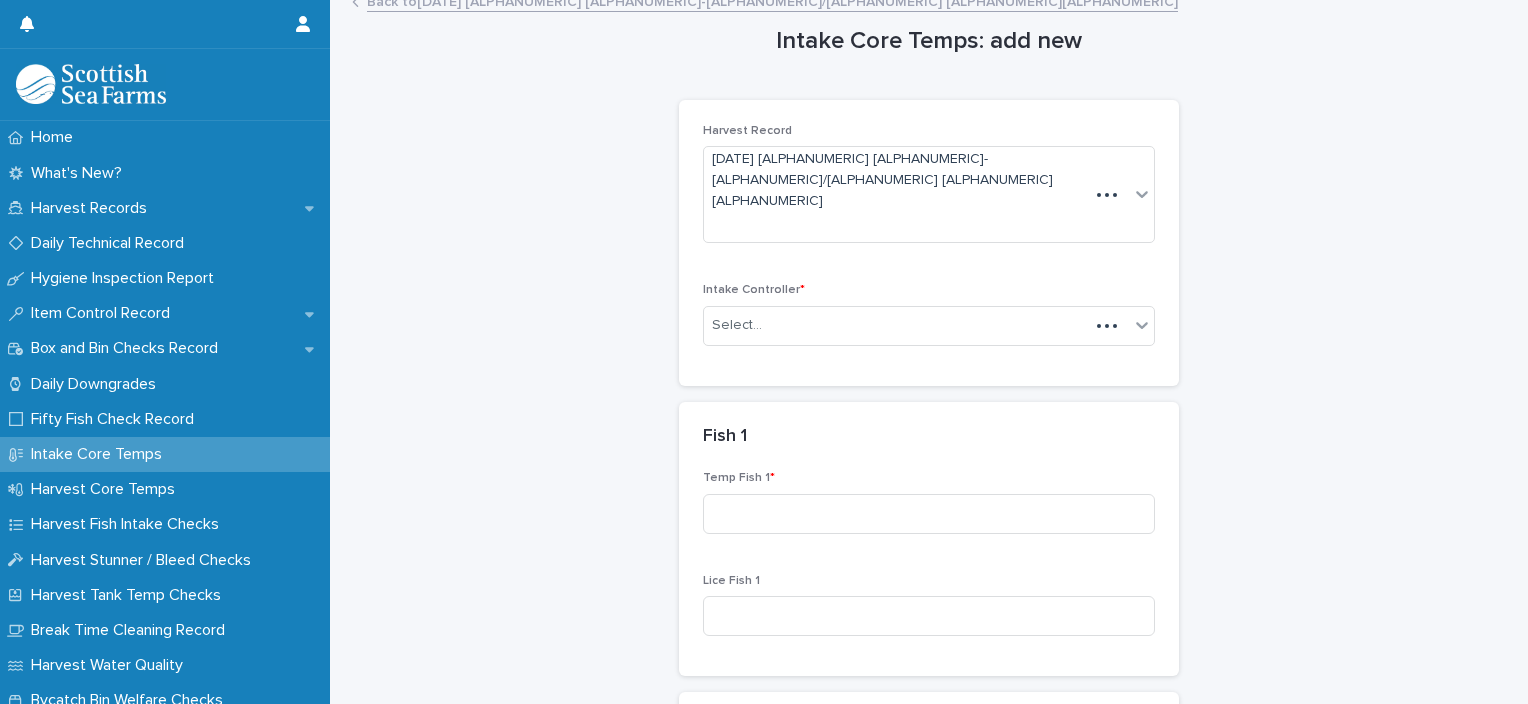 scroll, scrollTop: 16, scrollLeft: 0, axis: vertical 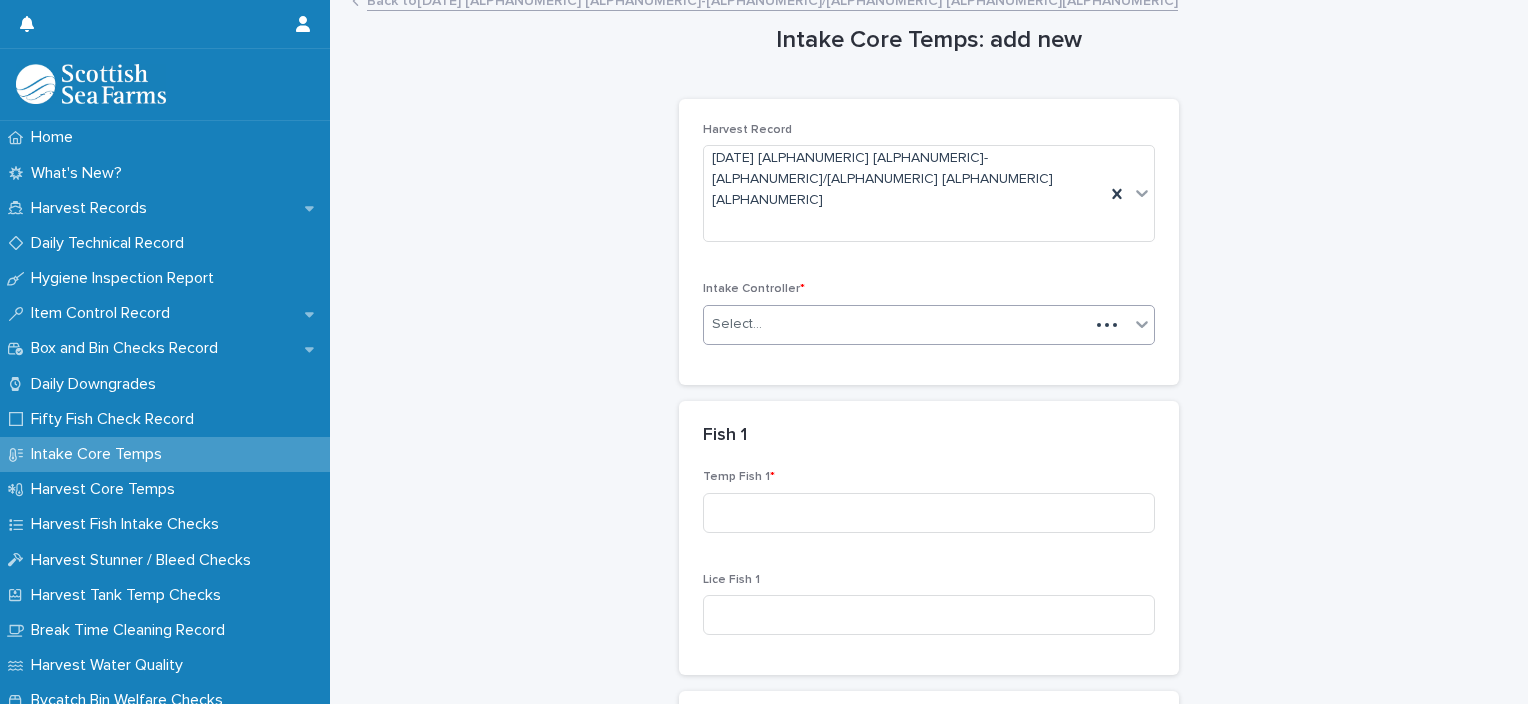 click on "Select..." at bounding box center (896, 324) 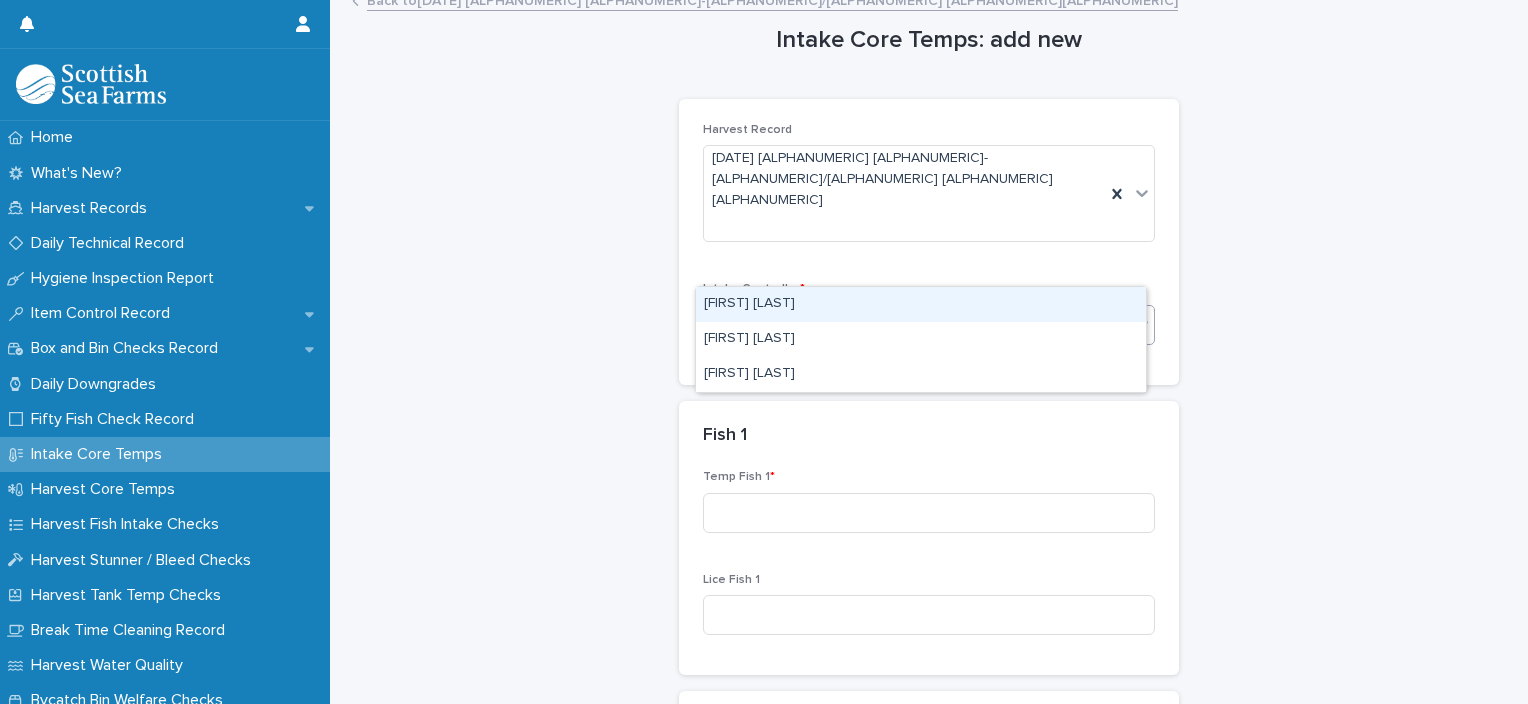 type on "***" 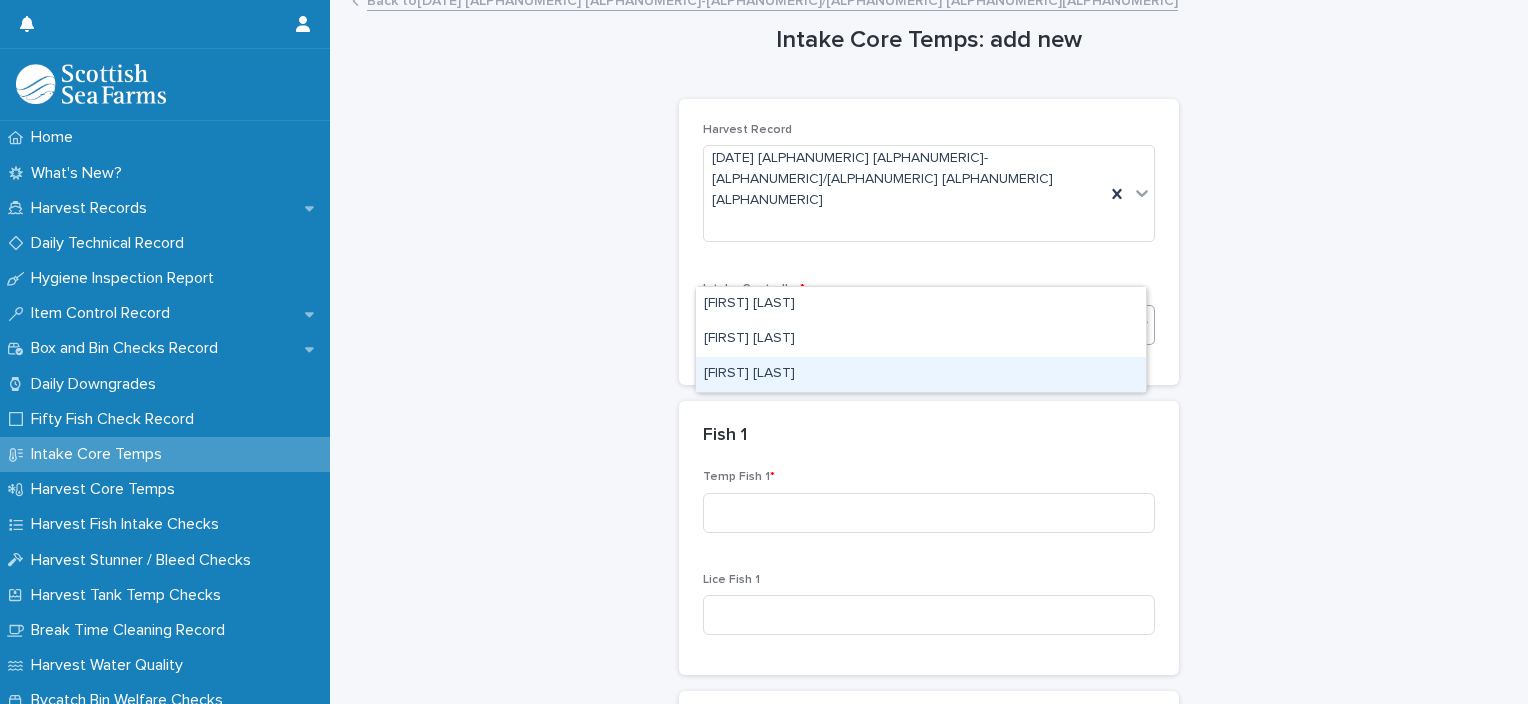 click on "[FIRST] [LAST]" at bounding box center [921, 374] 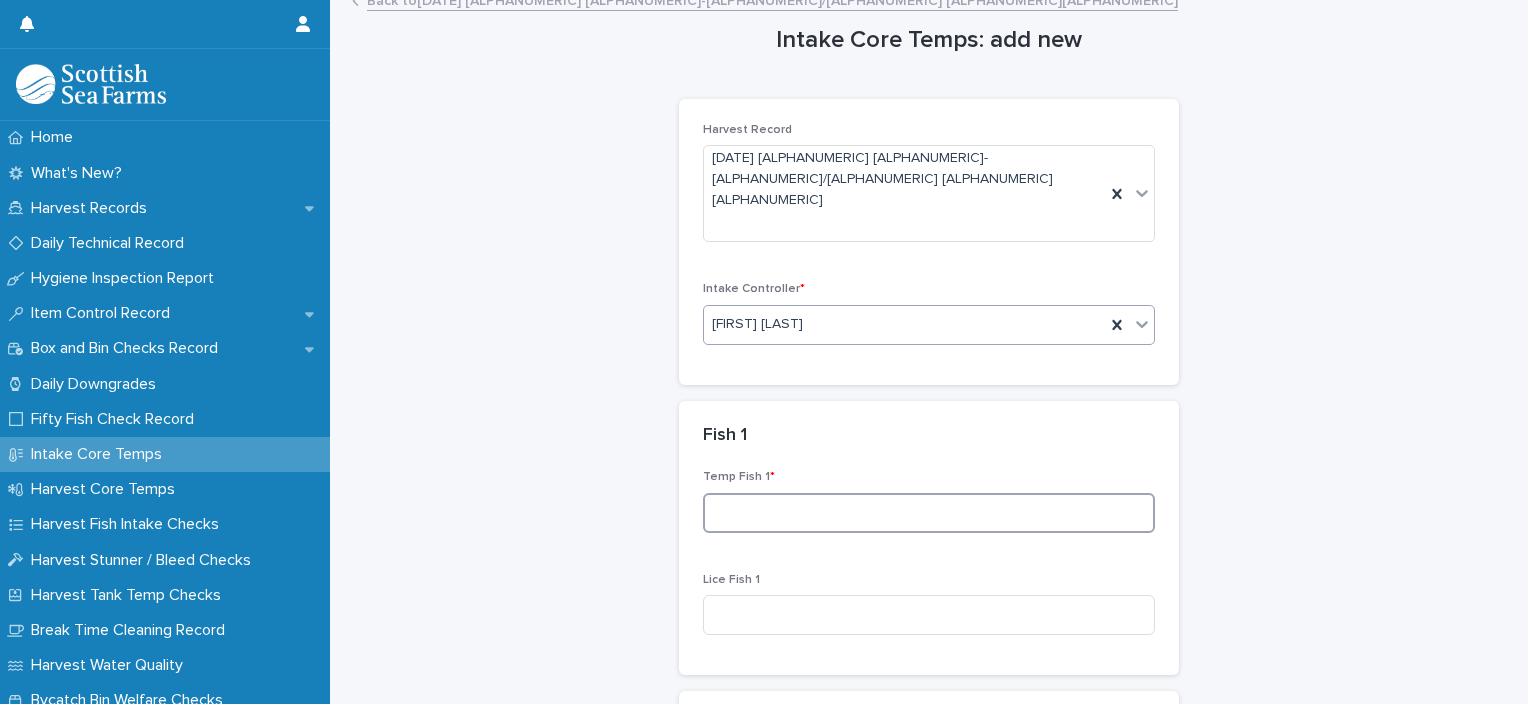 click at bounding box center [929, 513] 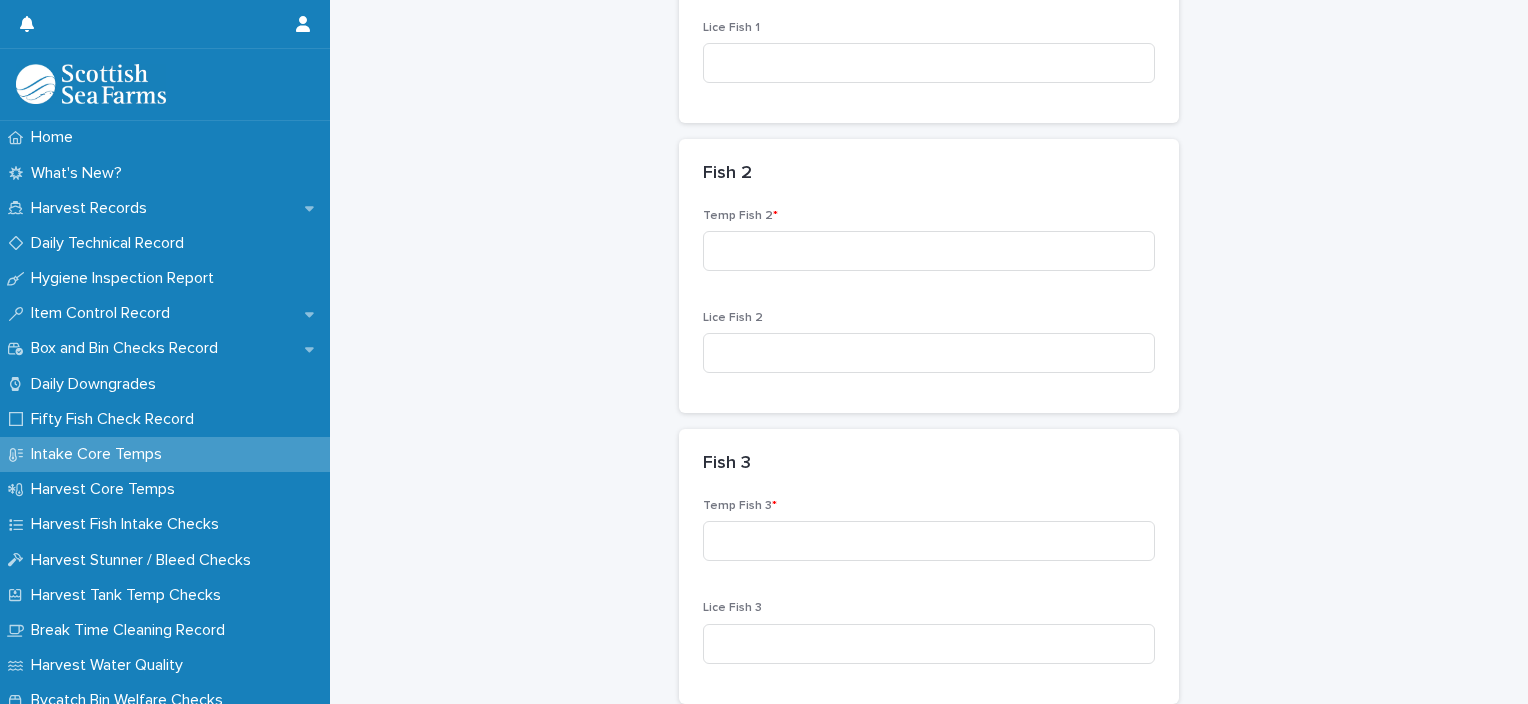 scroll, scrollTop: 620, scrollLeft: 0, axis: vertical 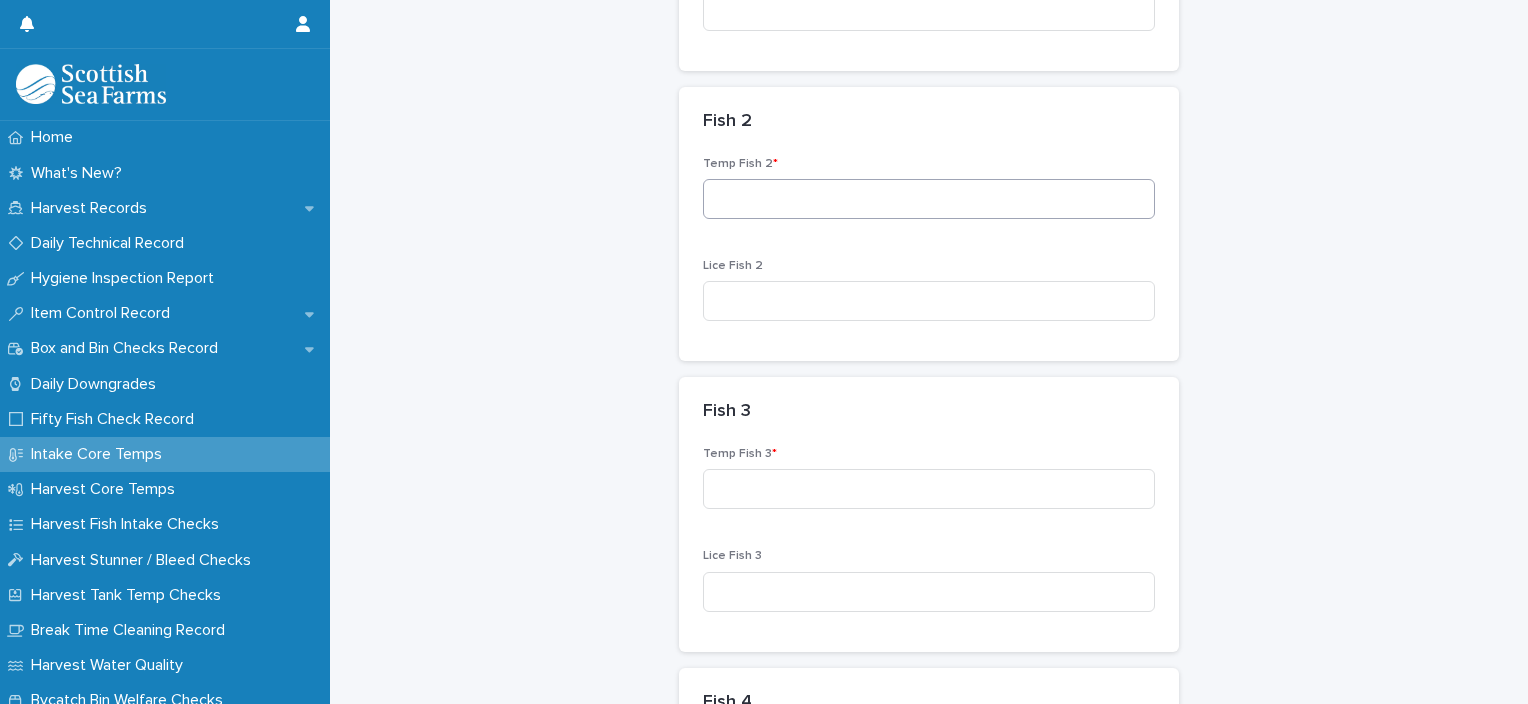 type on "***" 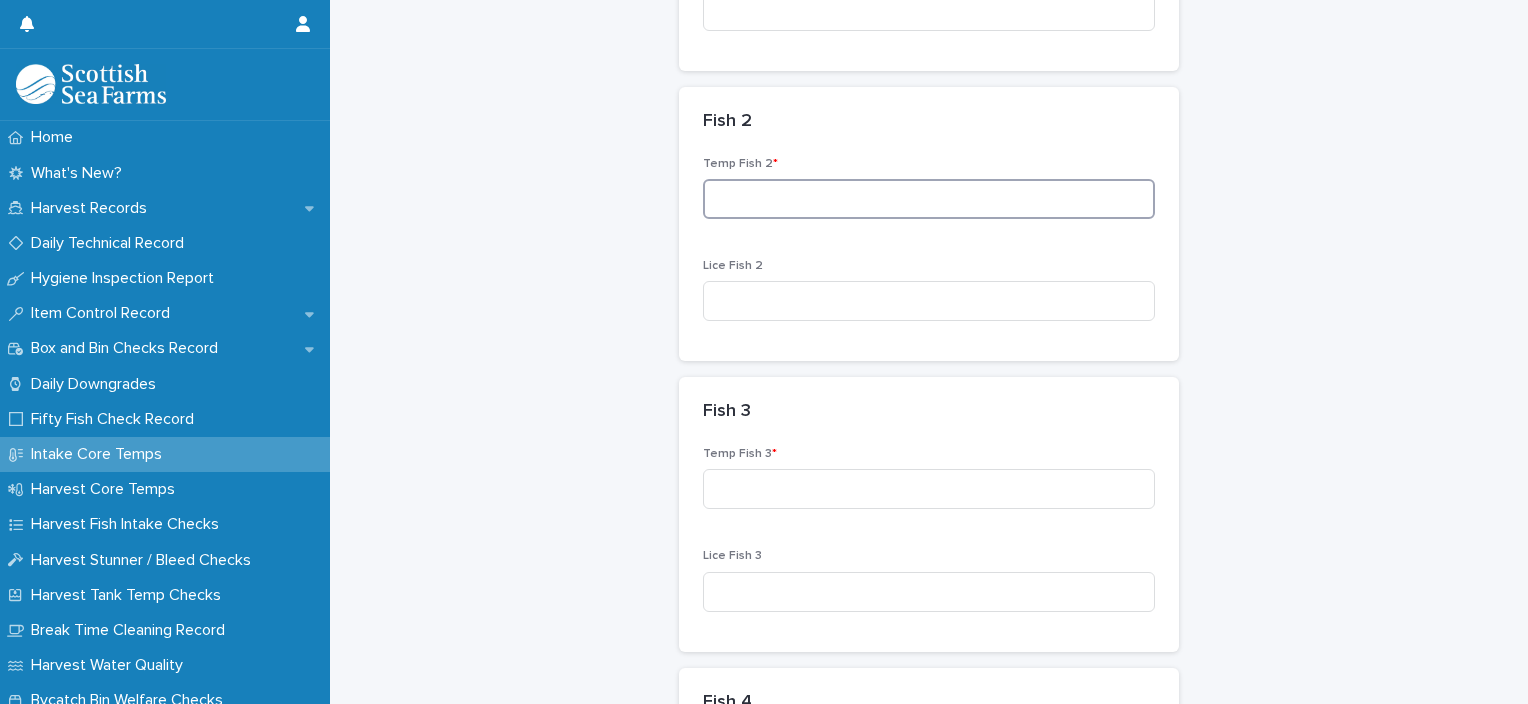 click at bounding box center [929, 199] 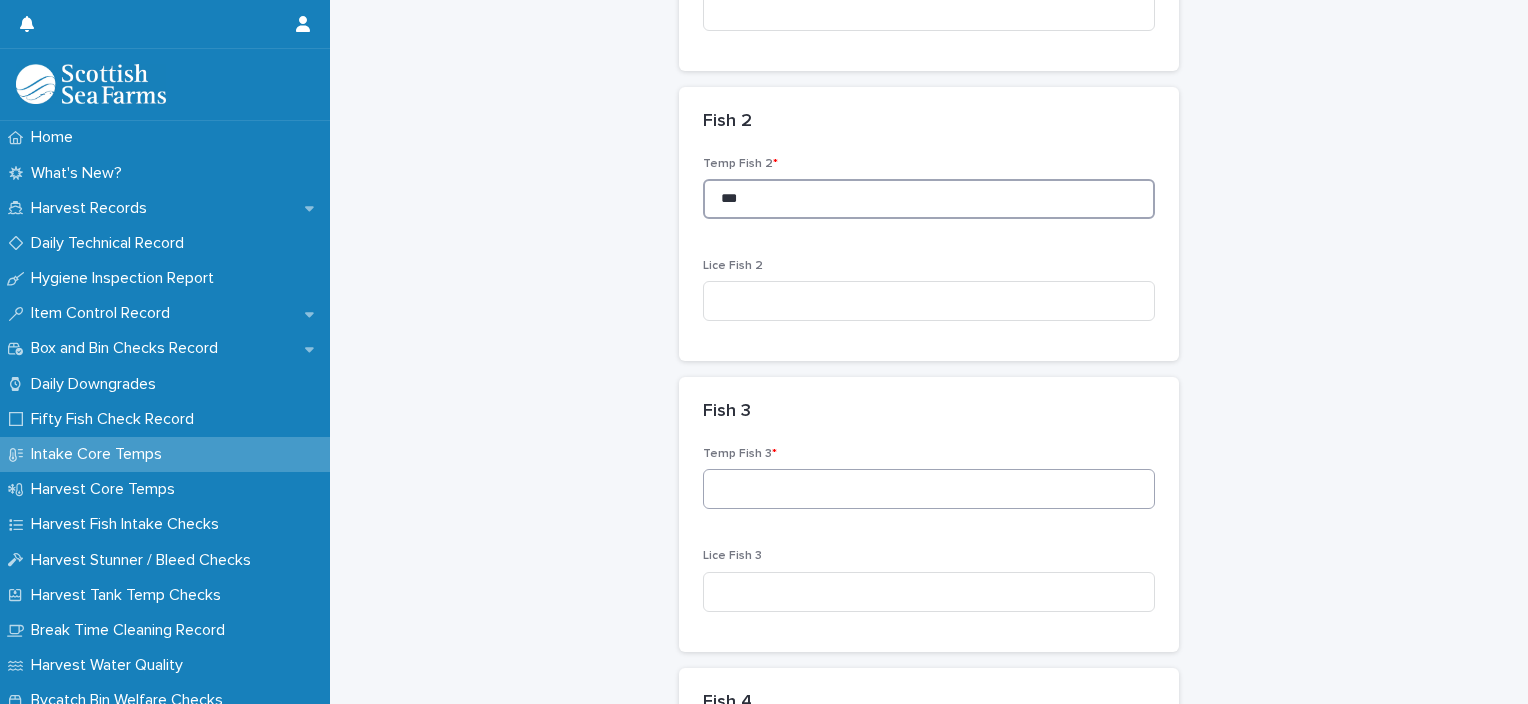 type on "***" 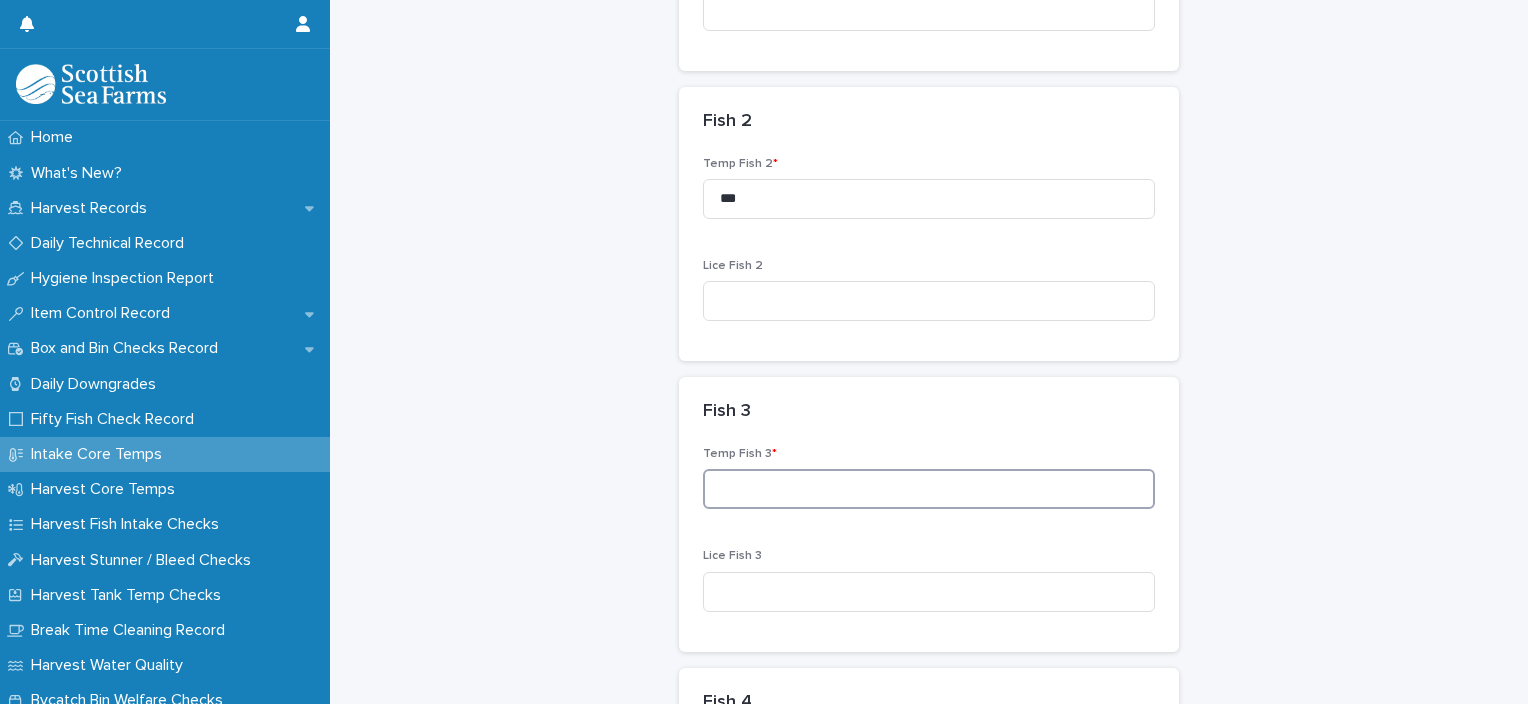 click at bounding box center (929, 489) 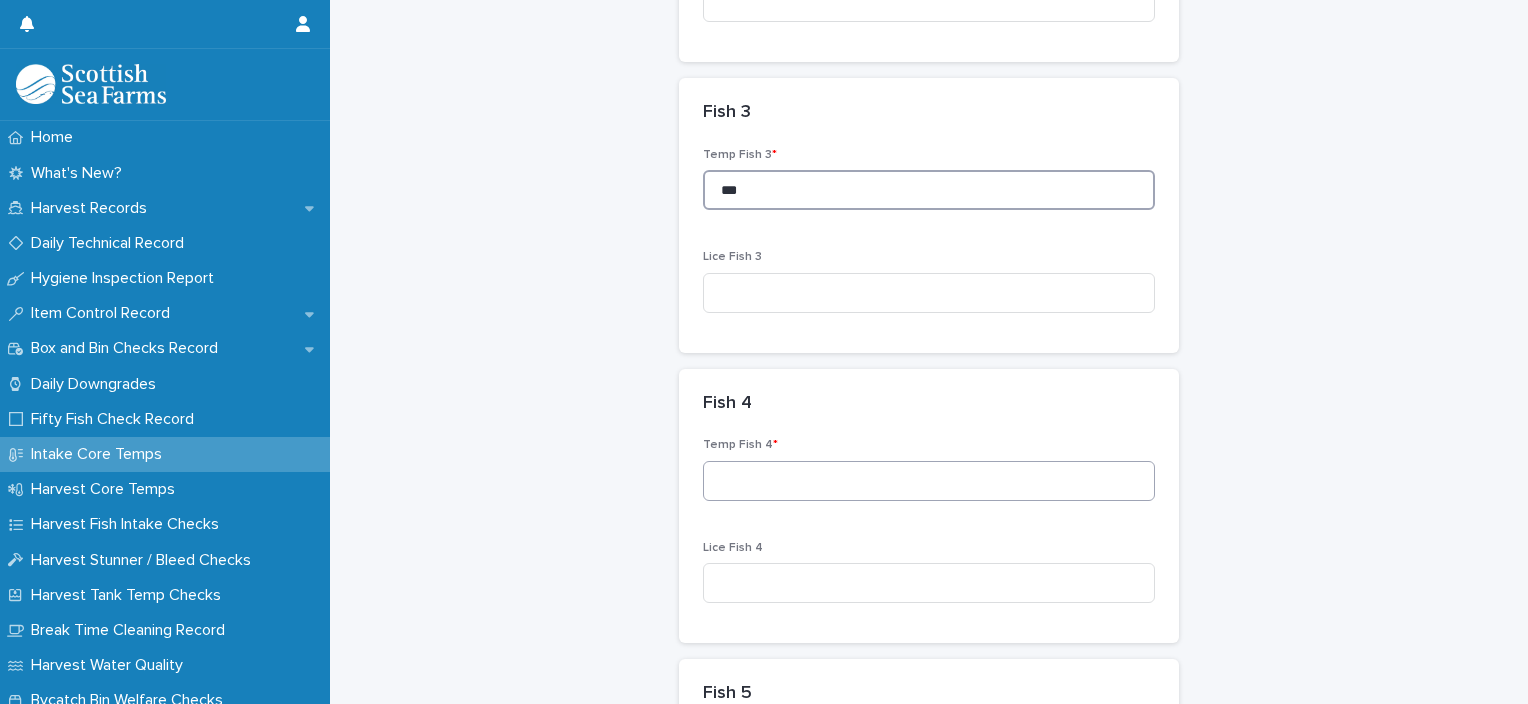 scroll, scrollTop: 920, scrollLeft: 0, axis: vertical 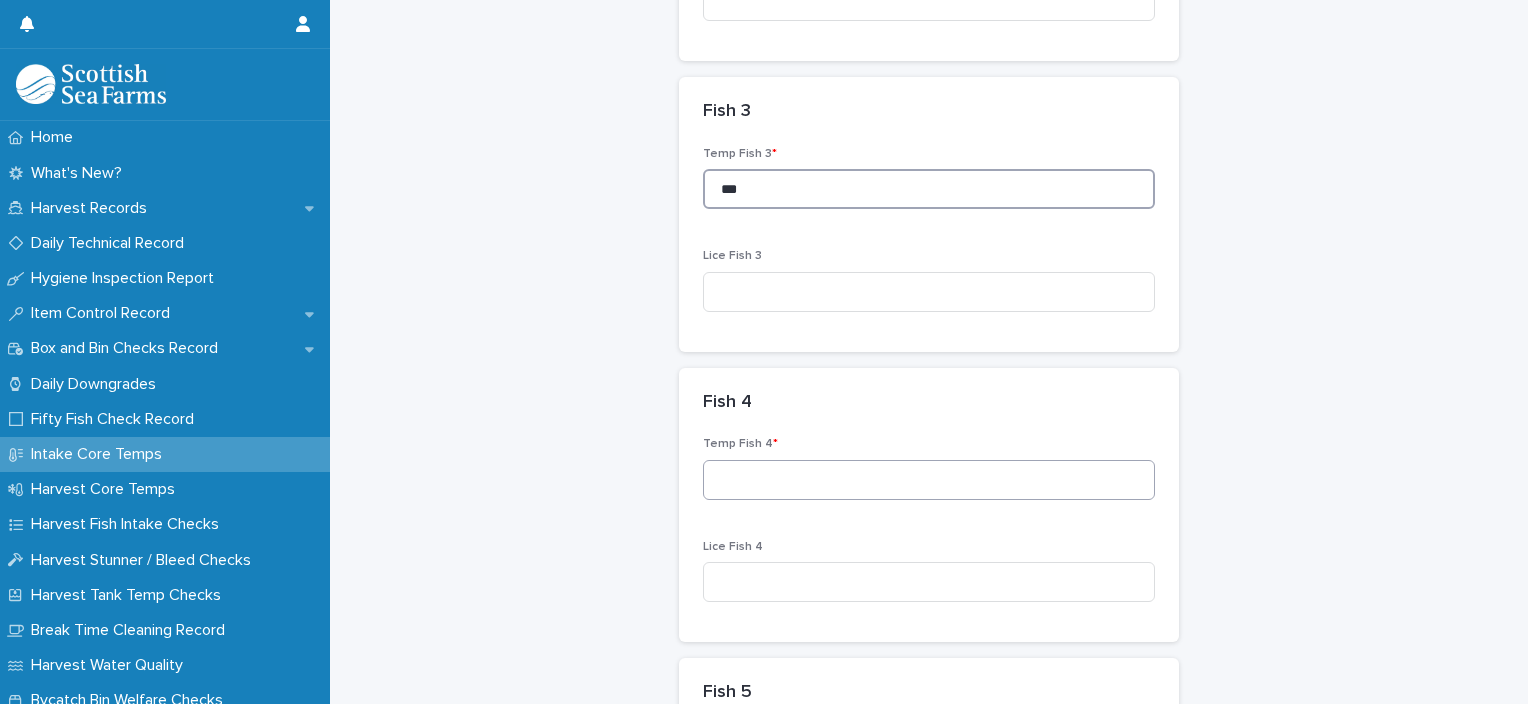 type on "***" 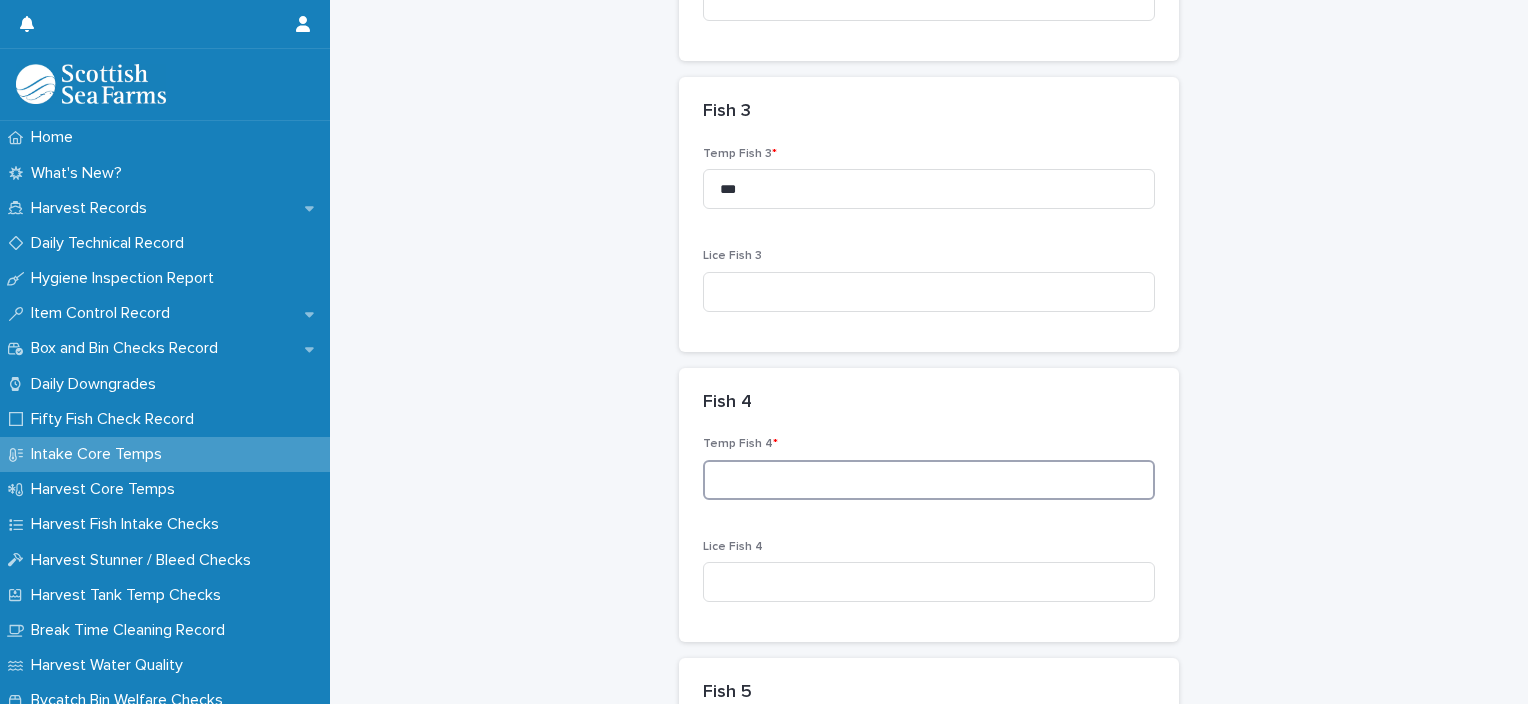 click at bounding box center (929, 480) 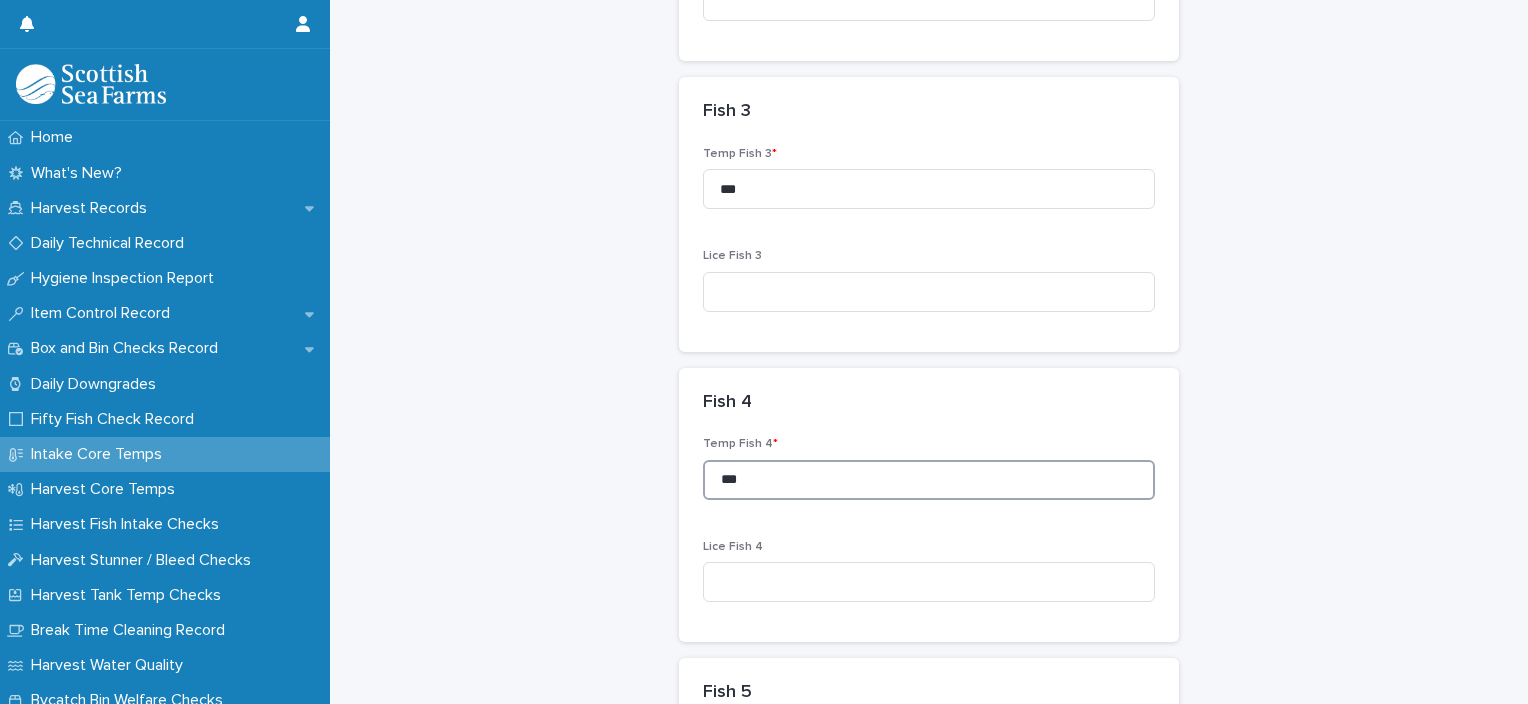 type on "***" 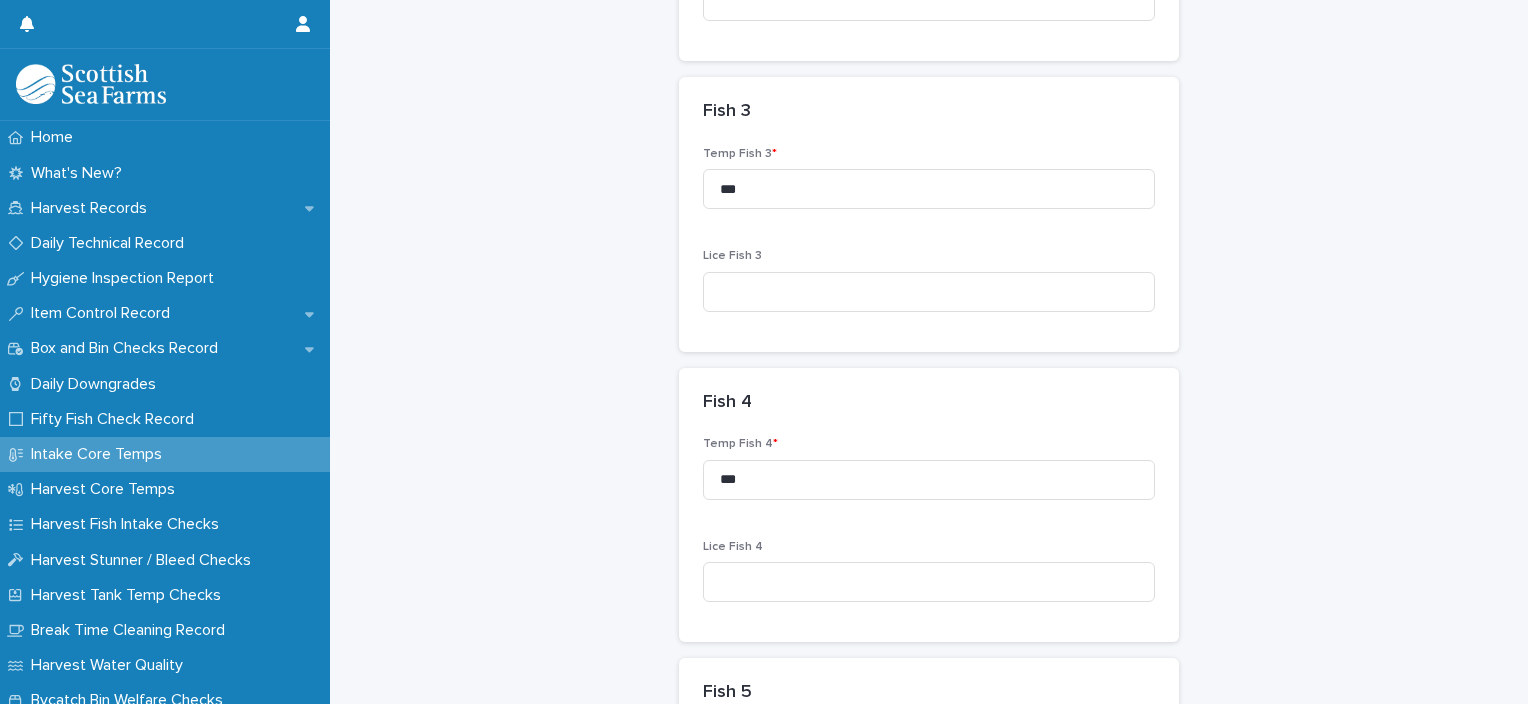 click at bounding box center (929, 770) 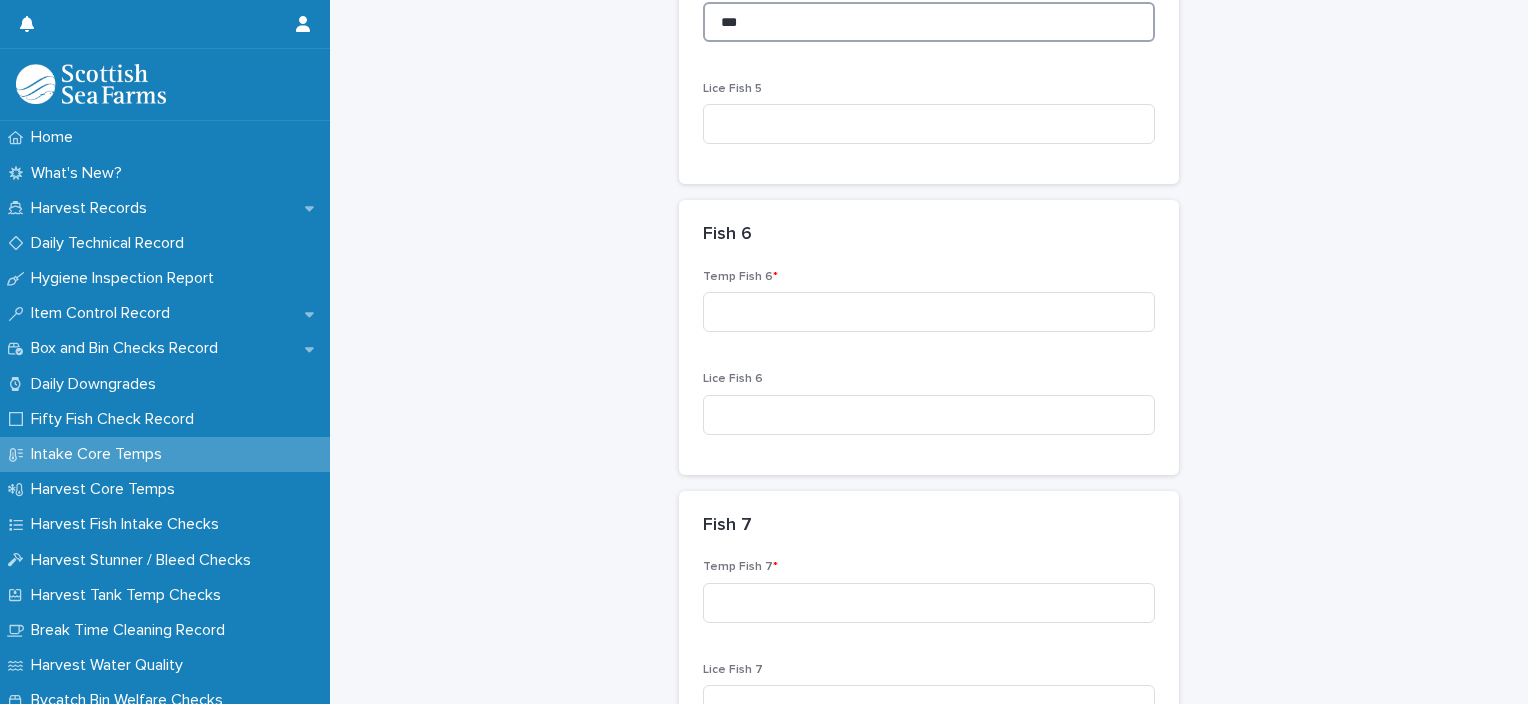 scroll, scrollTop: 1707, scrollLeft: 0, axis: vertical 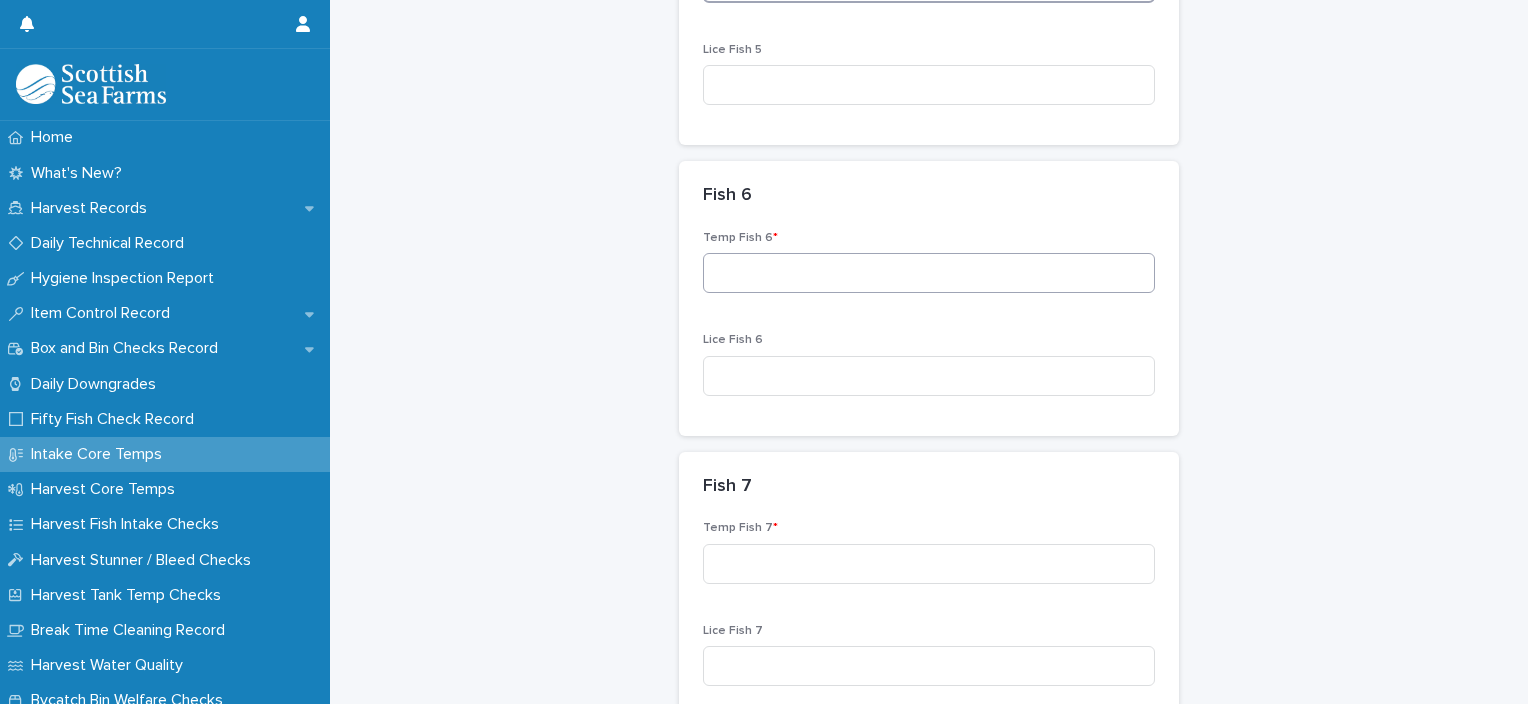 type on "***" 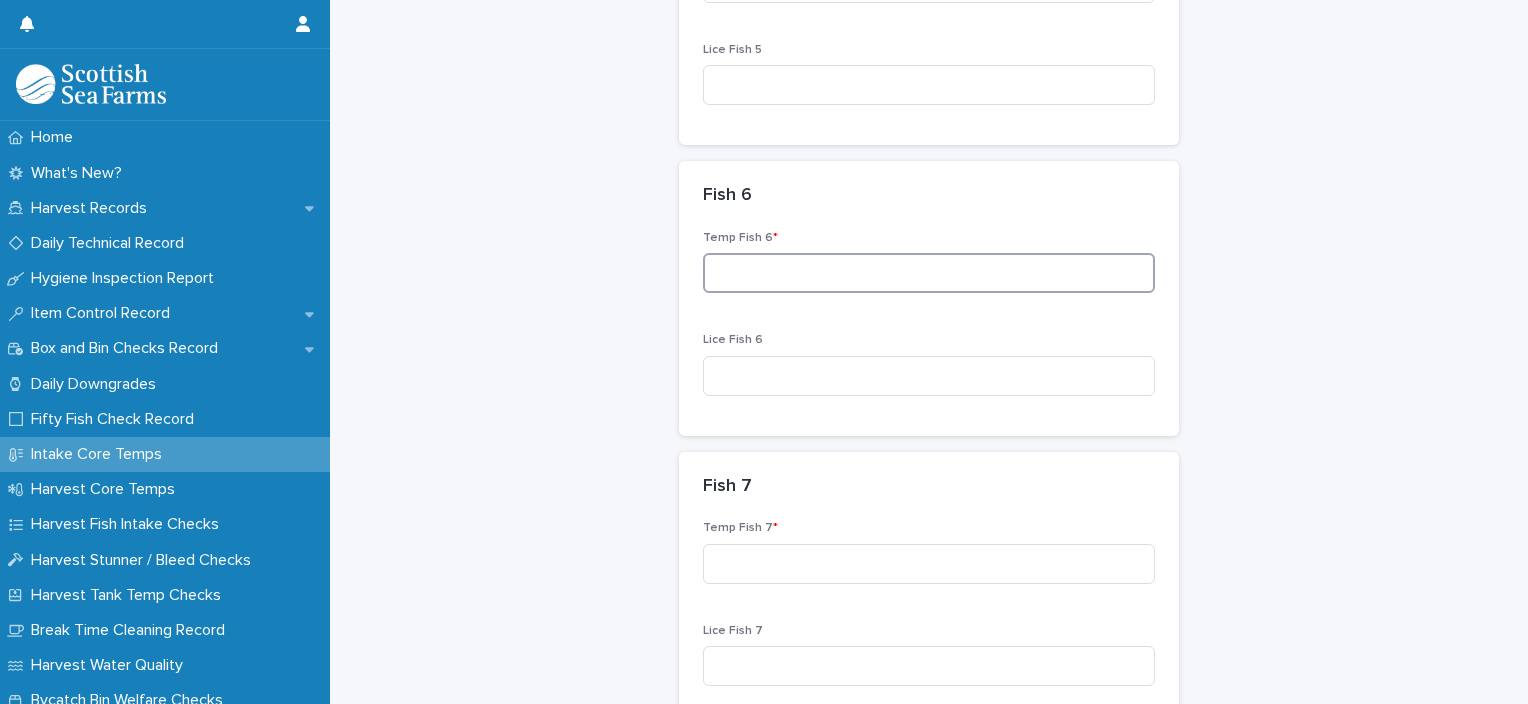 click at bounding box center [929, 273] 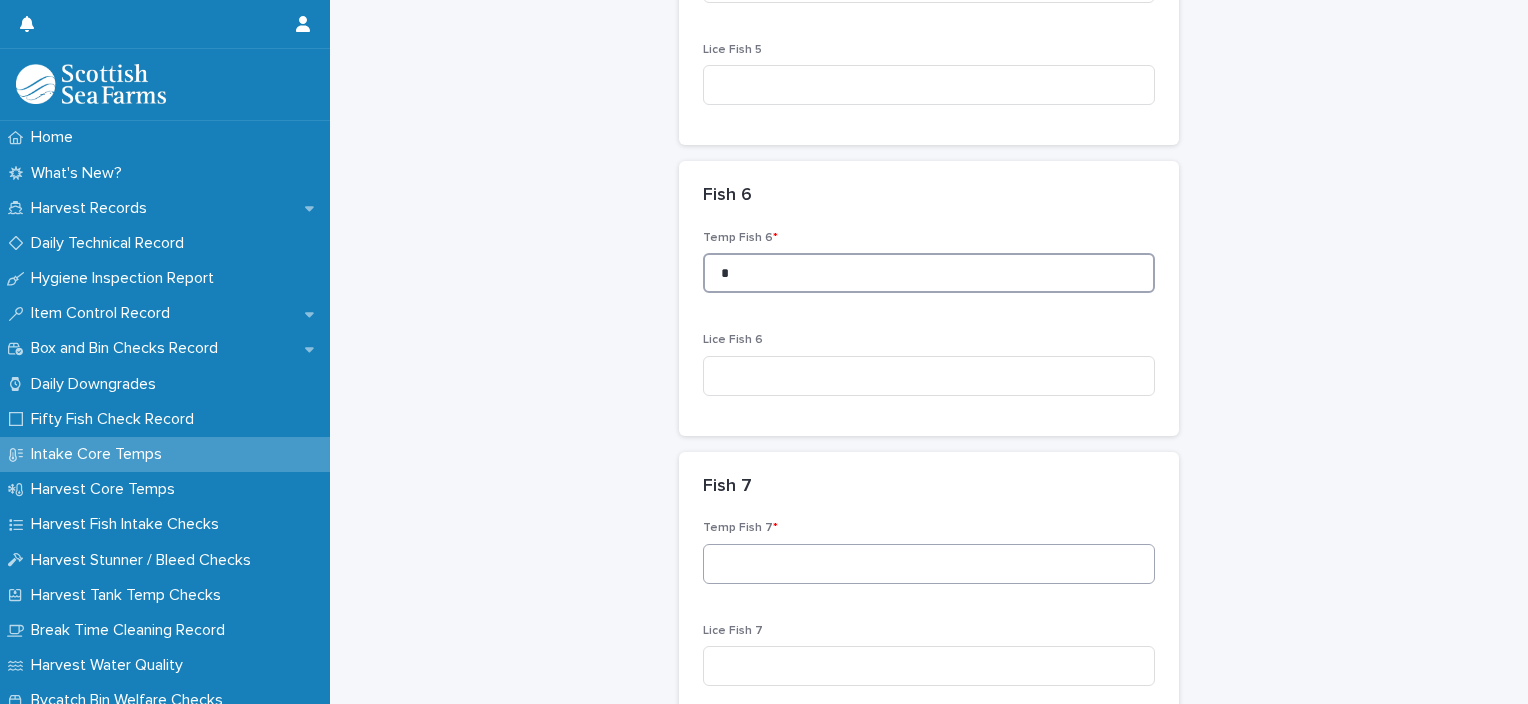 type on "*" 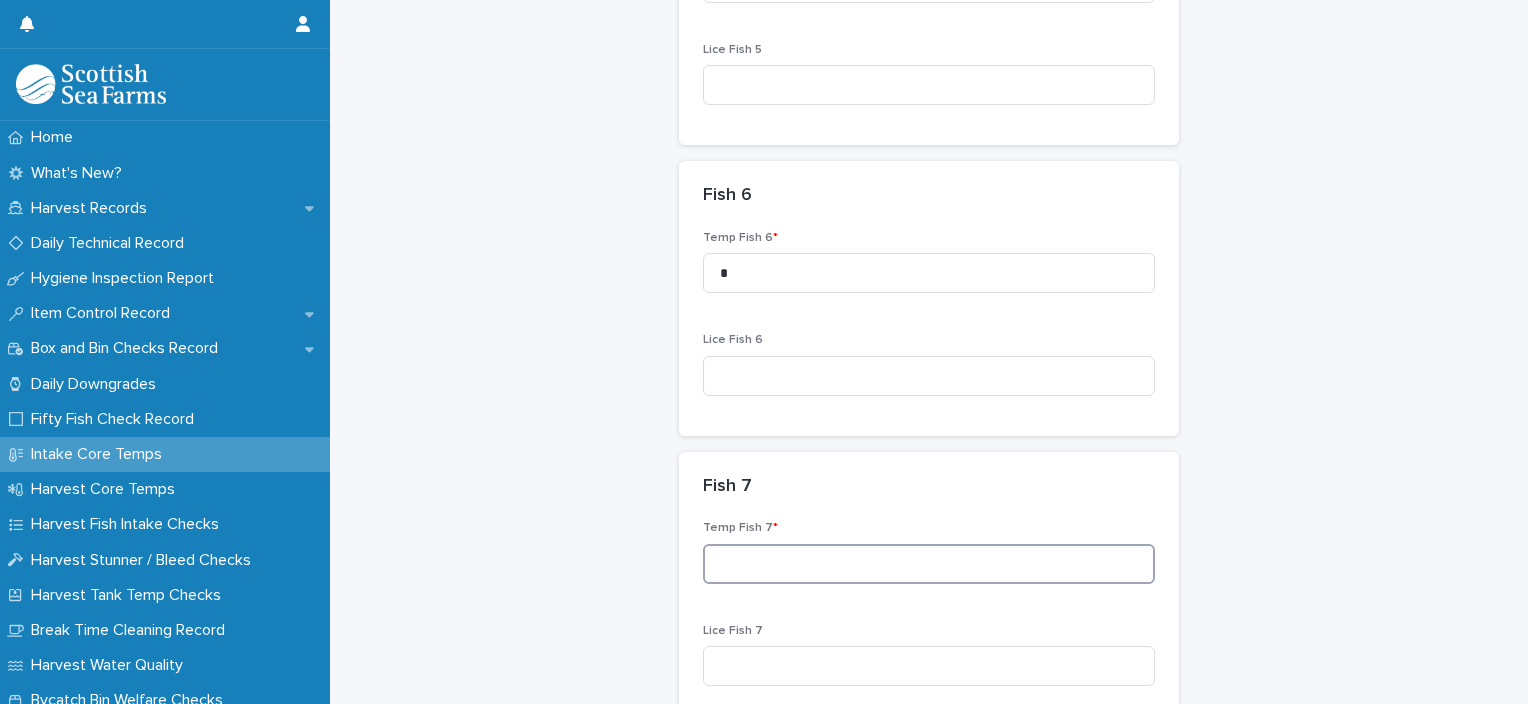 click at bounding box center (929, 564) 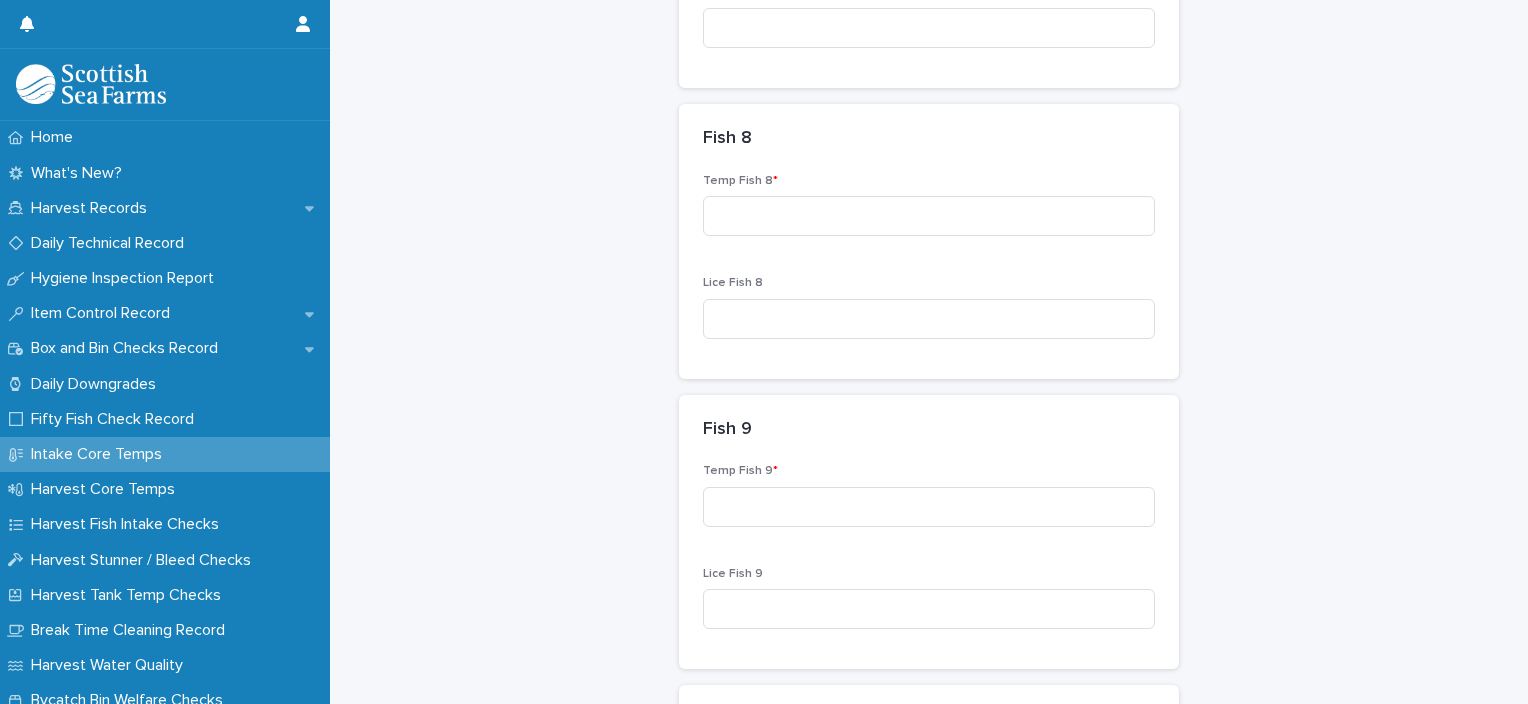 scroll, scrollTop: 2363, scrollLeft: 0, axis: vertical 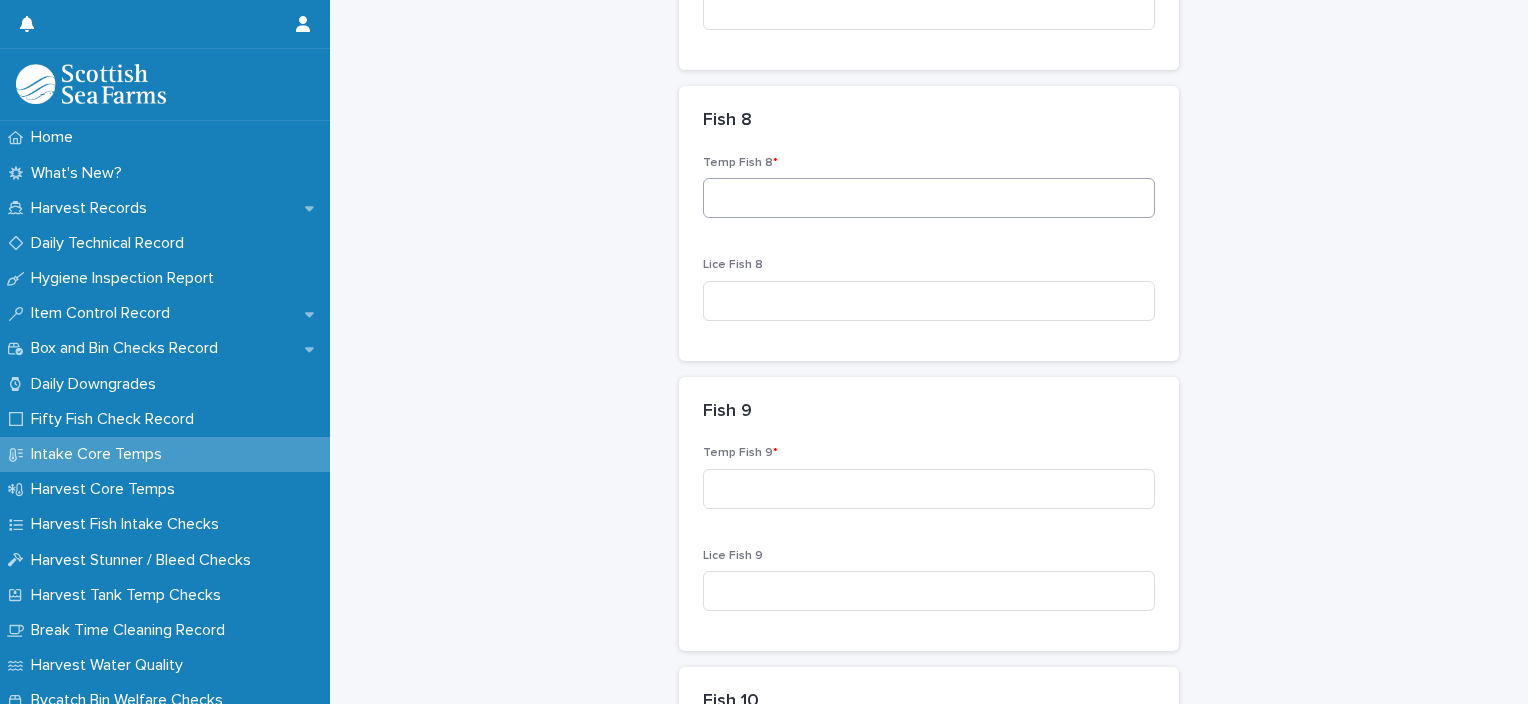 type on "***" 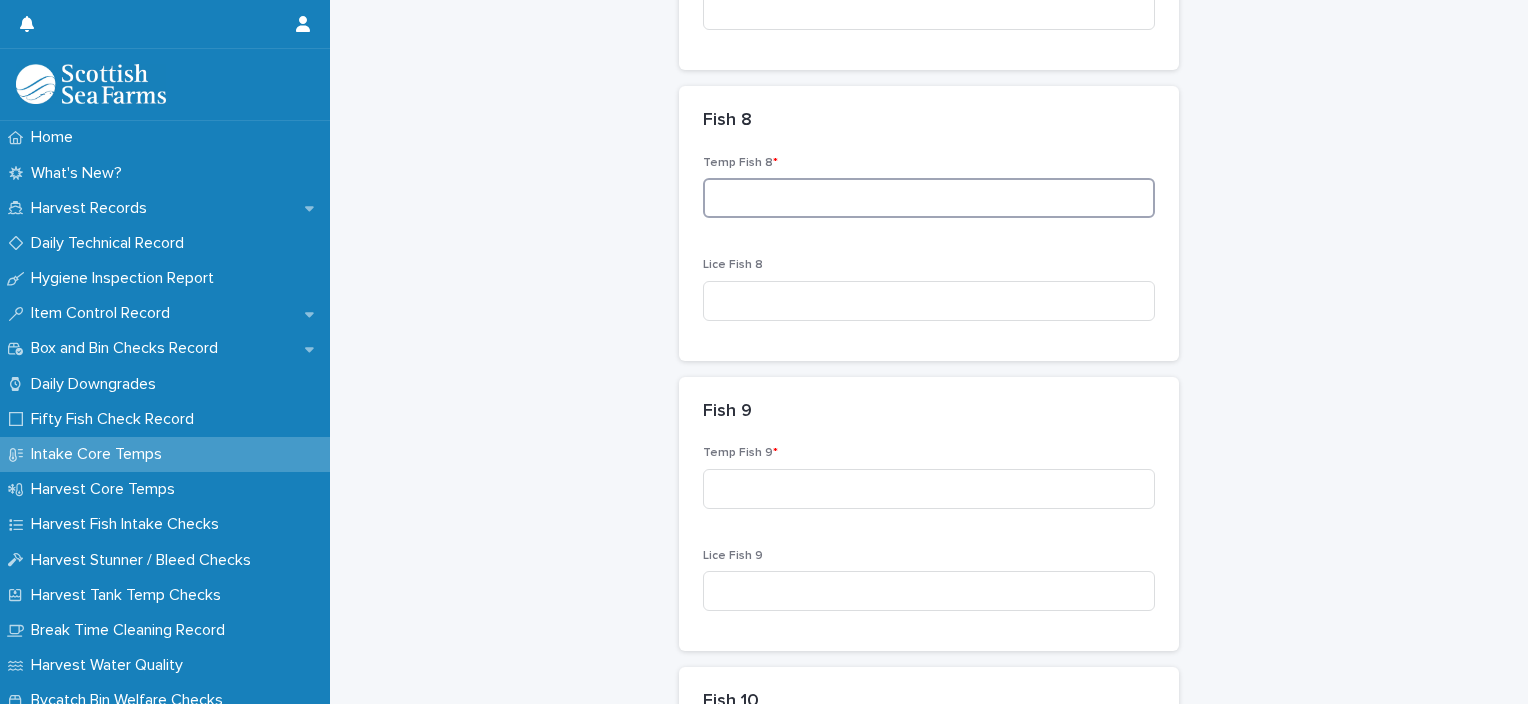 click at bounding box center (929, 198) 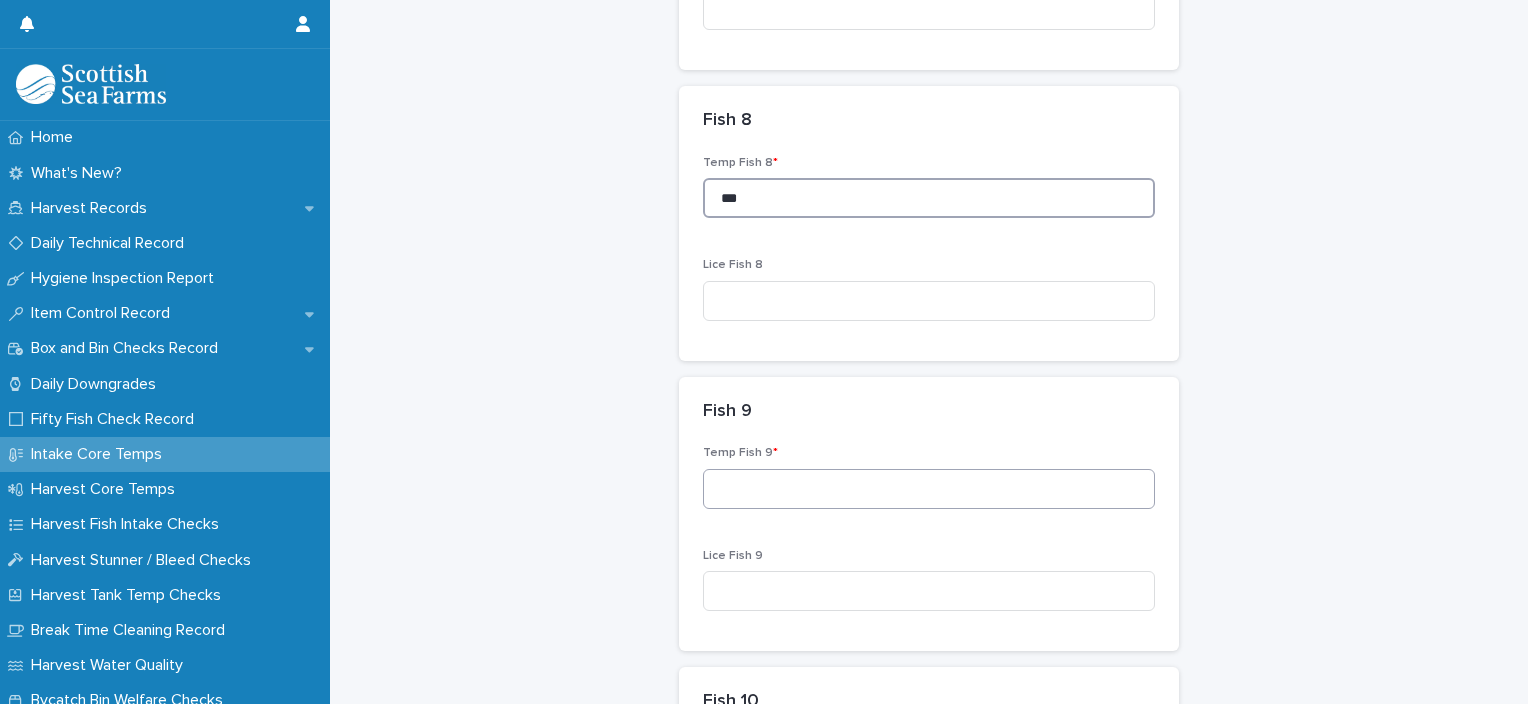 type on "***" 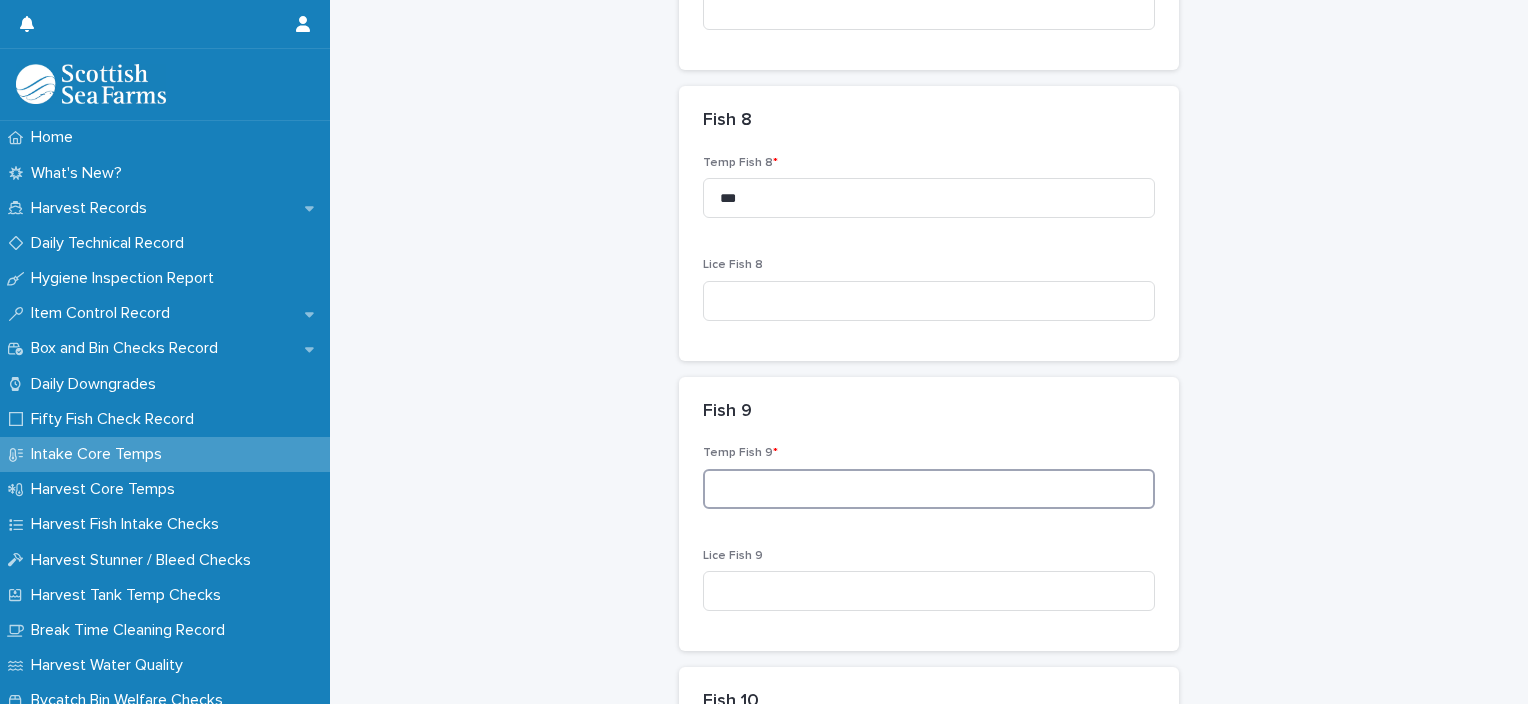click at bounding box center [929, 489] 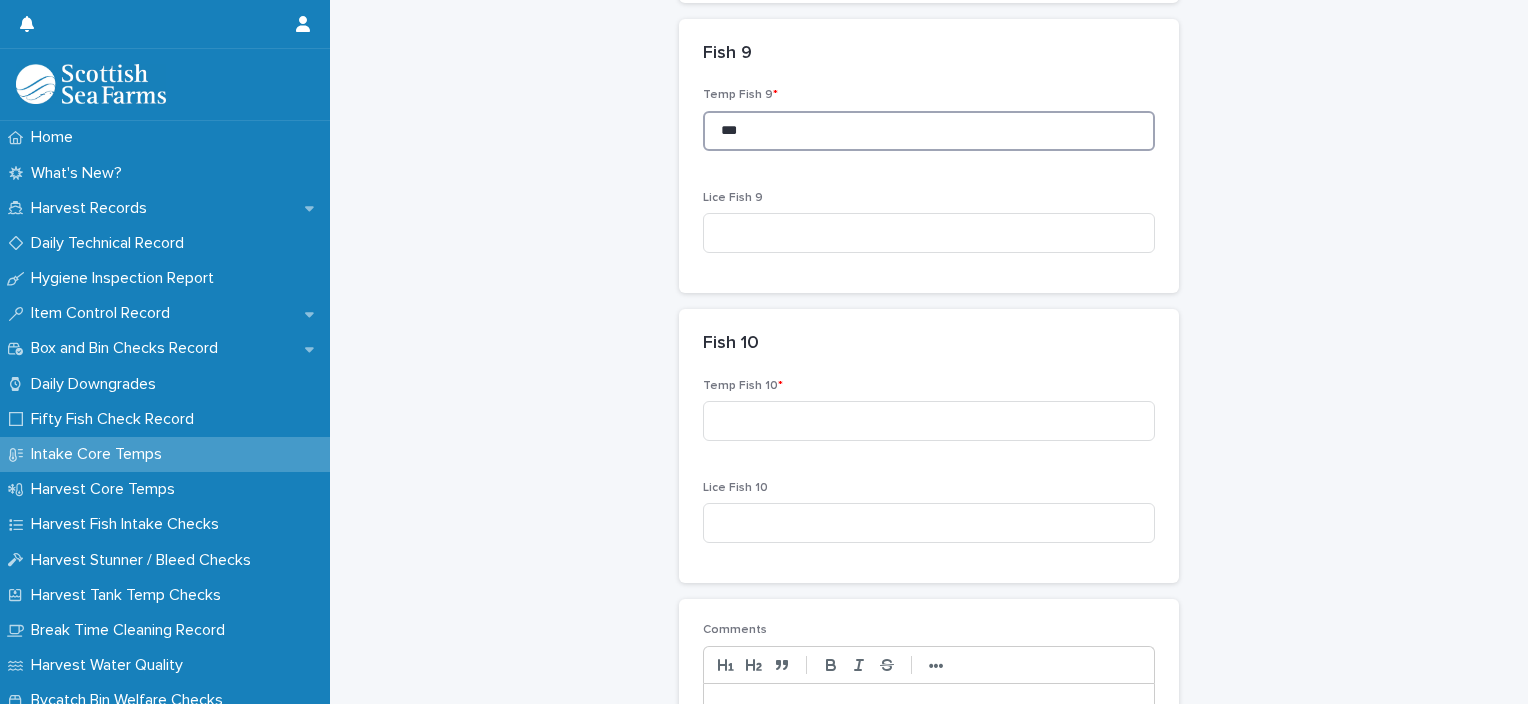 scroll, scrollTop: 2765, scrollLeft: 0, axis: vertical 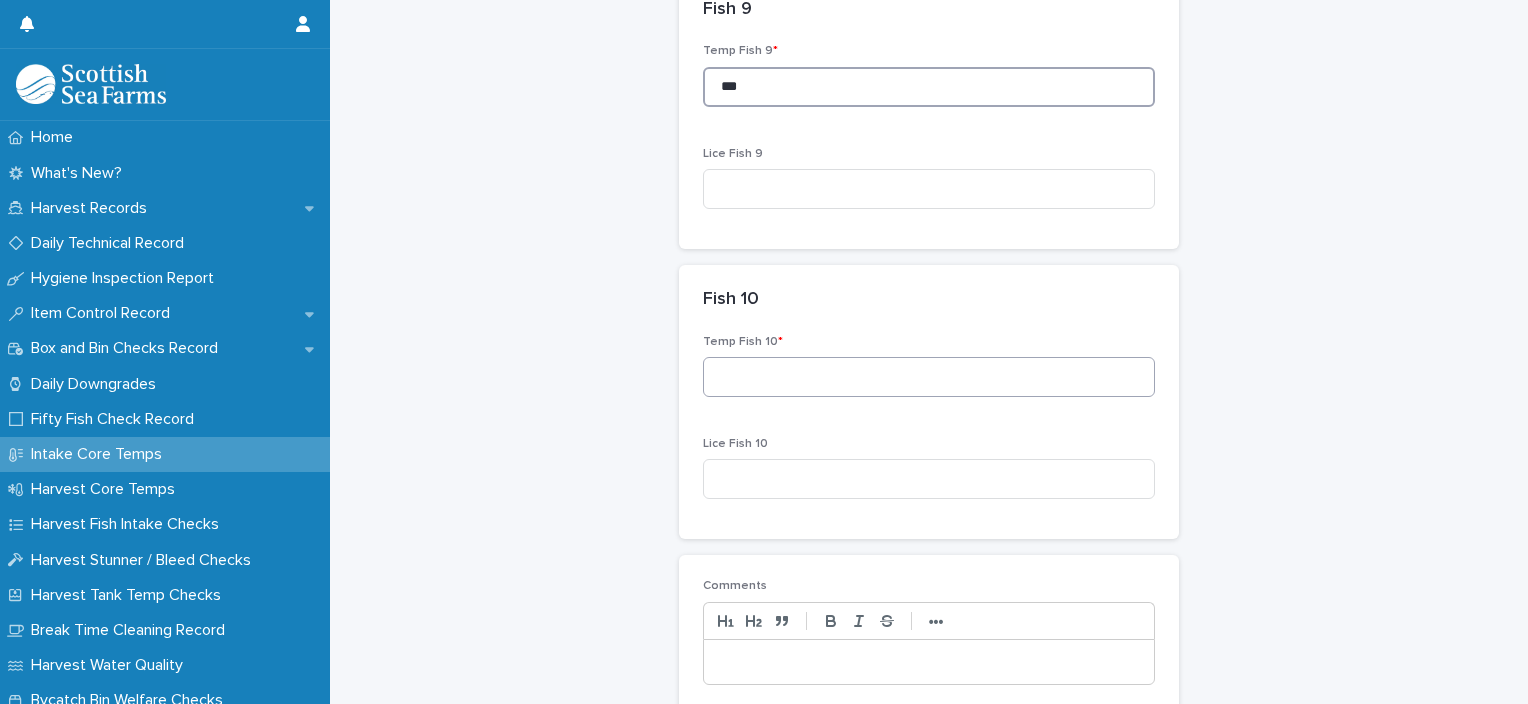 type on "***" 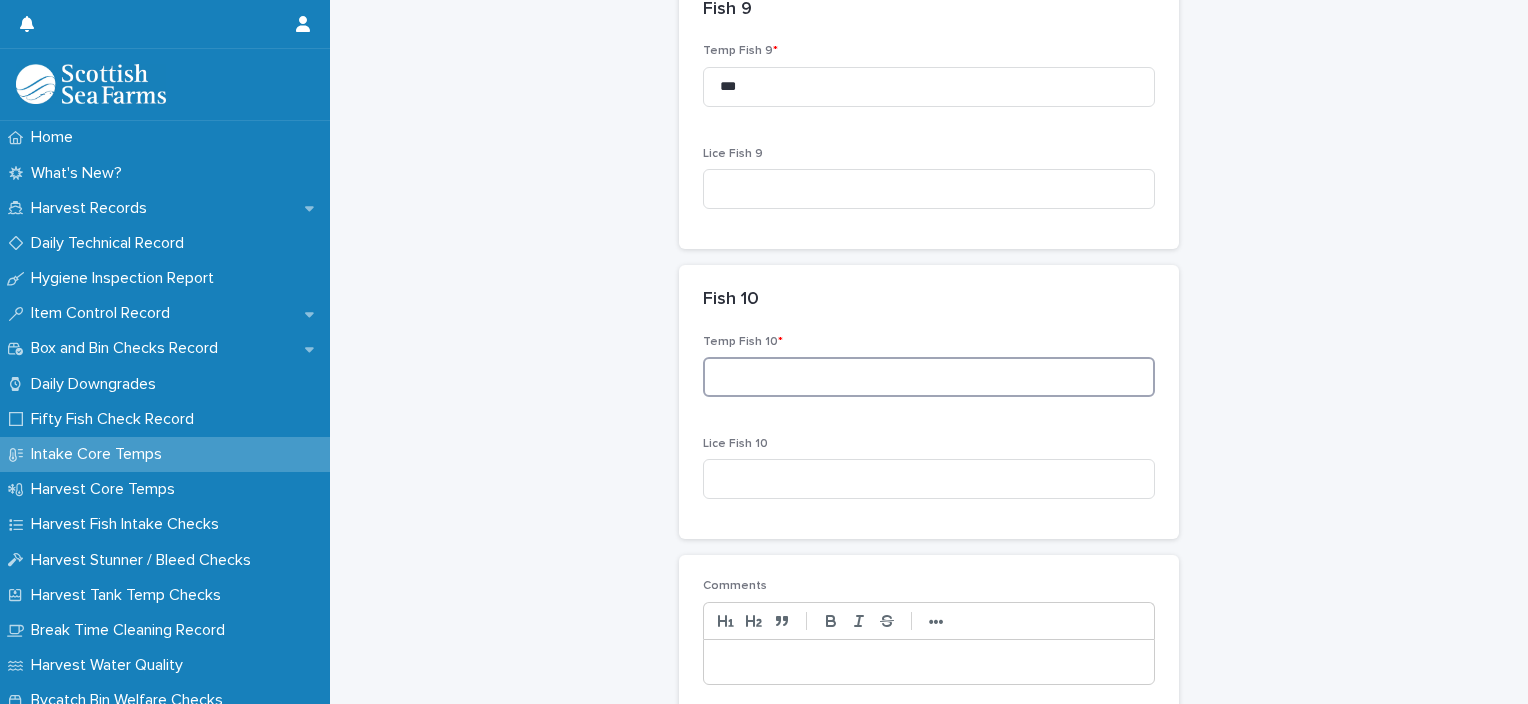 click at bounding box center [929, 377] 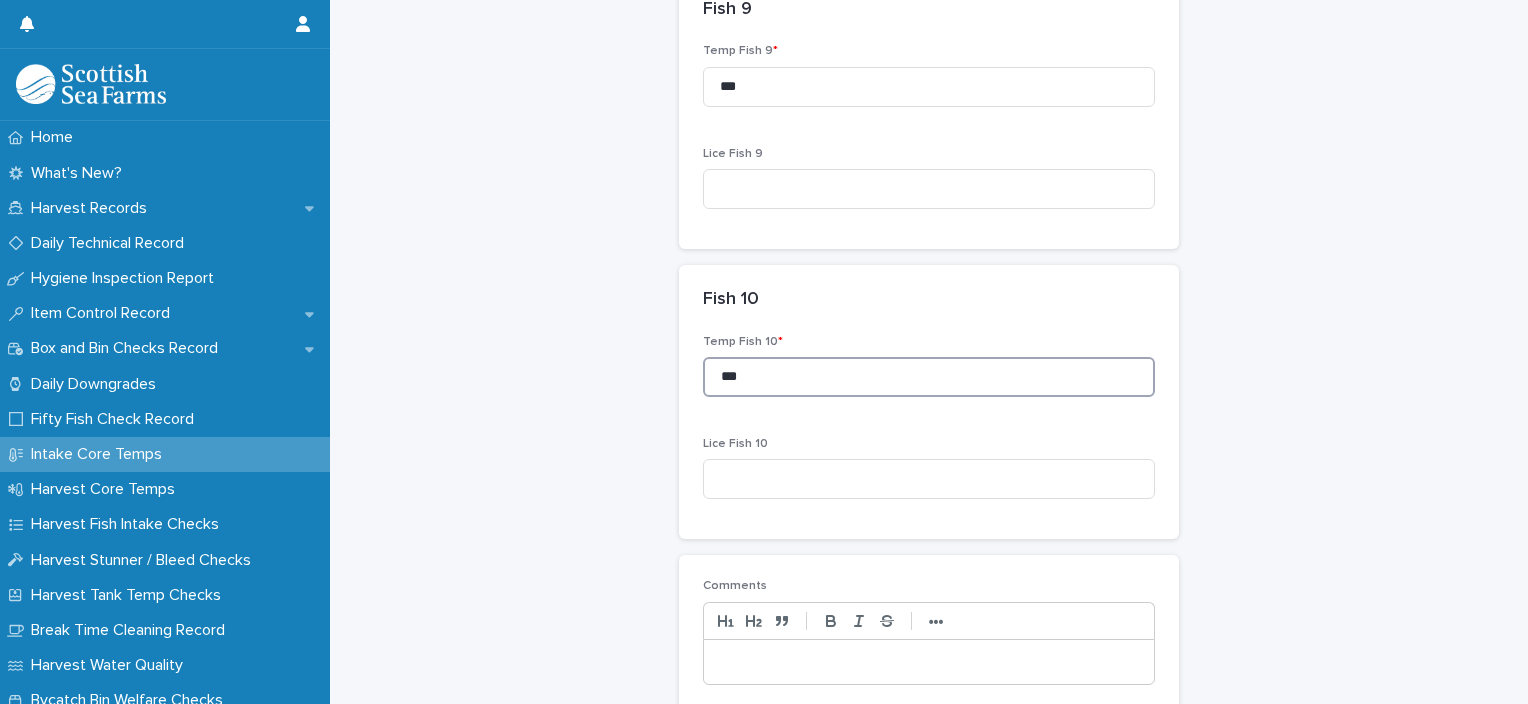 type on "***" 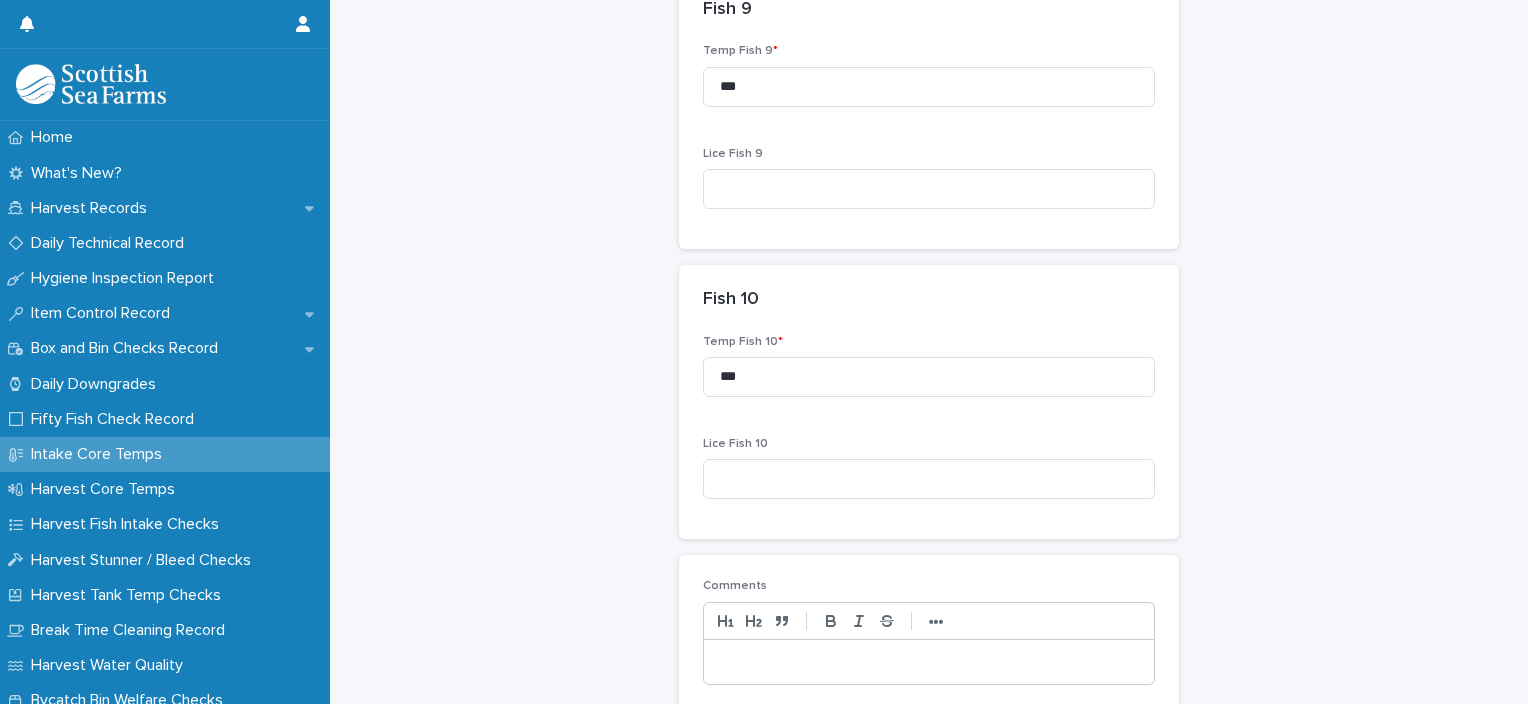 click on "Save" at bounding box center [929, 757] 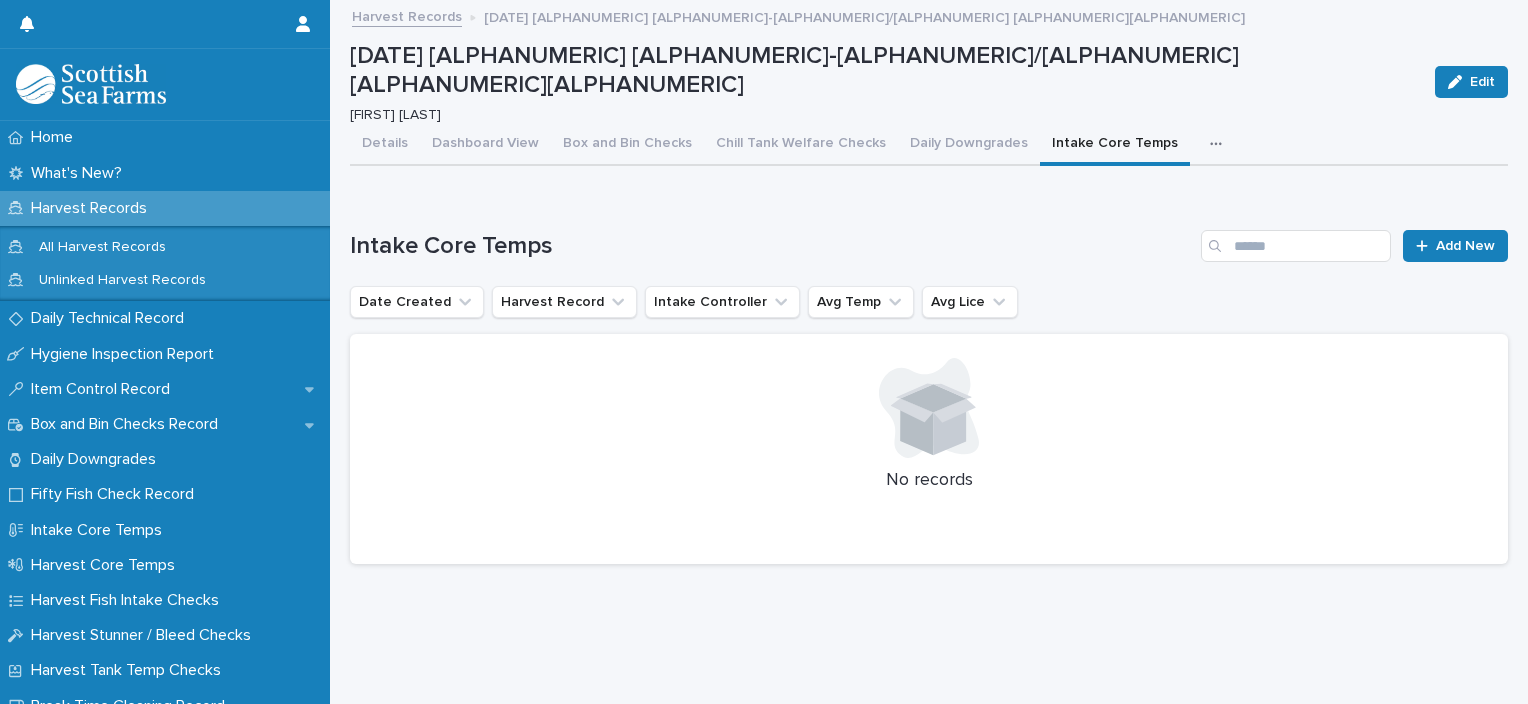 scroll, scrollTop: 0, scrollLeft: 0, axis: both 